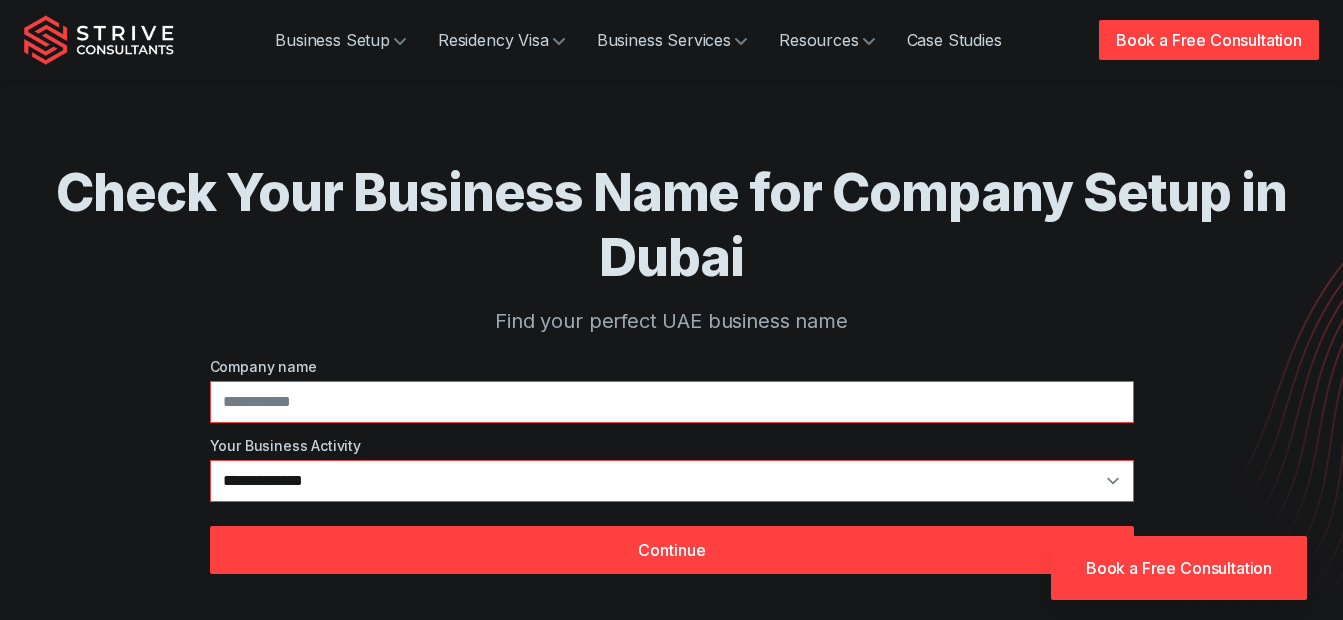 scroll, scrollTop: 0, scrollLeft: 0, axis: both 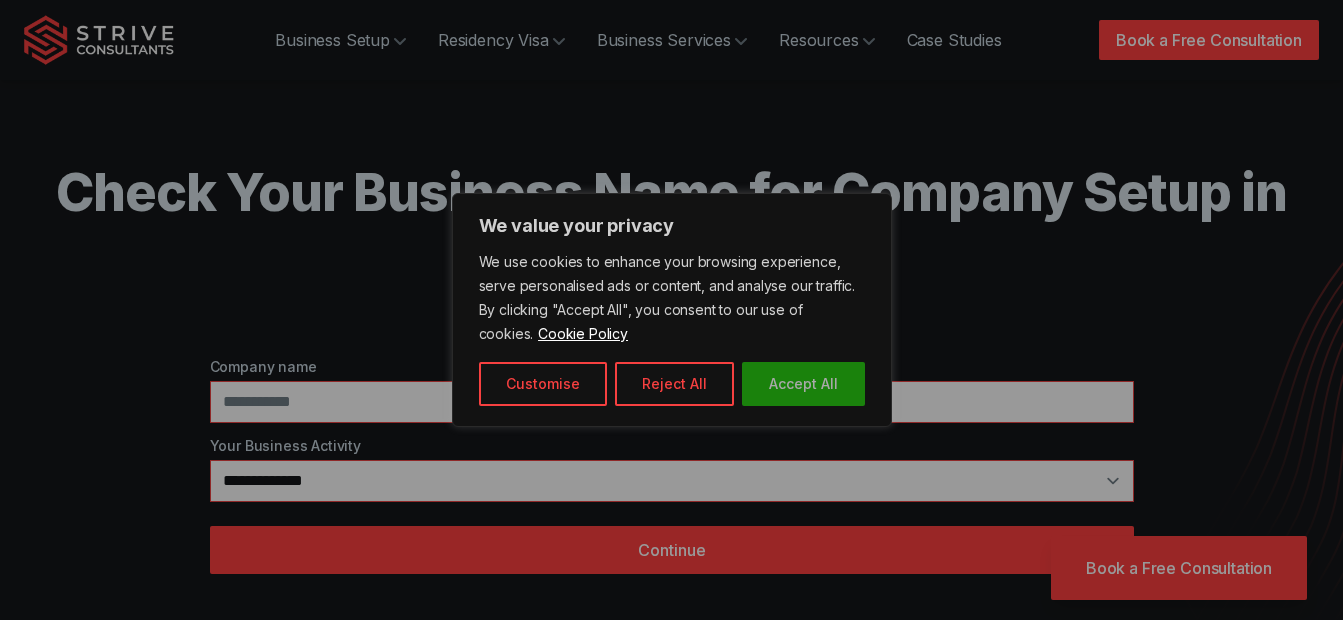 click on "Accept All" at bounding box center [803, 384] 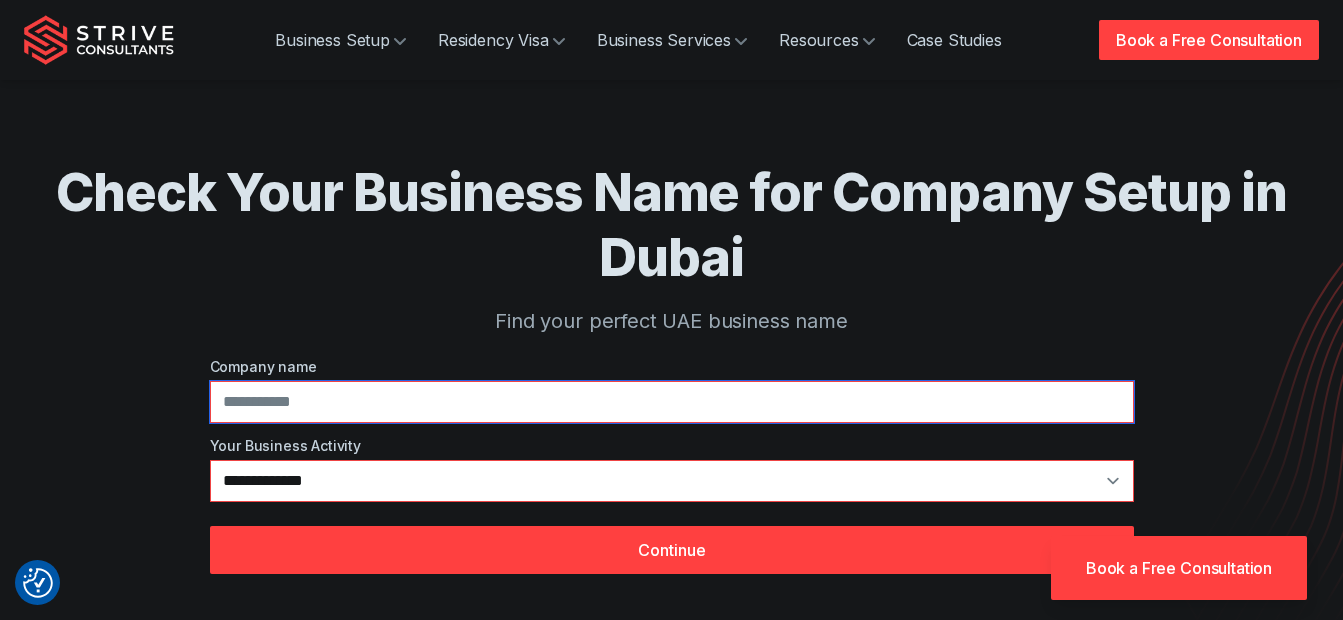 click at bounding box center (672, 402) 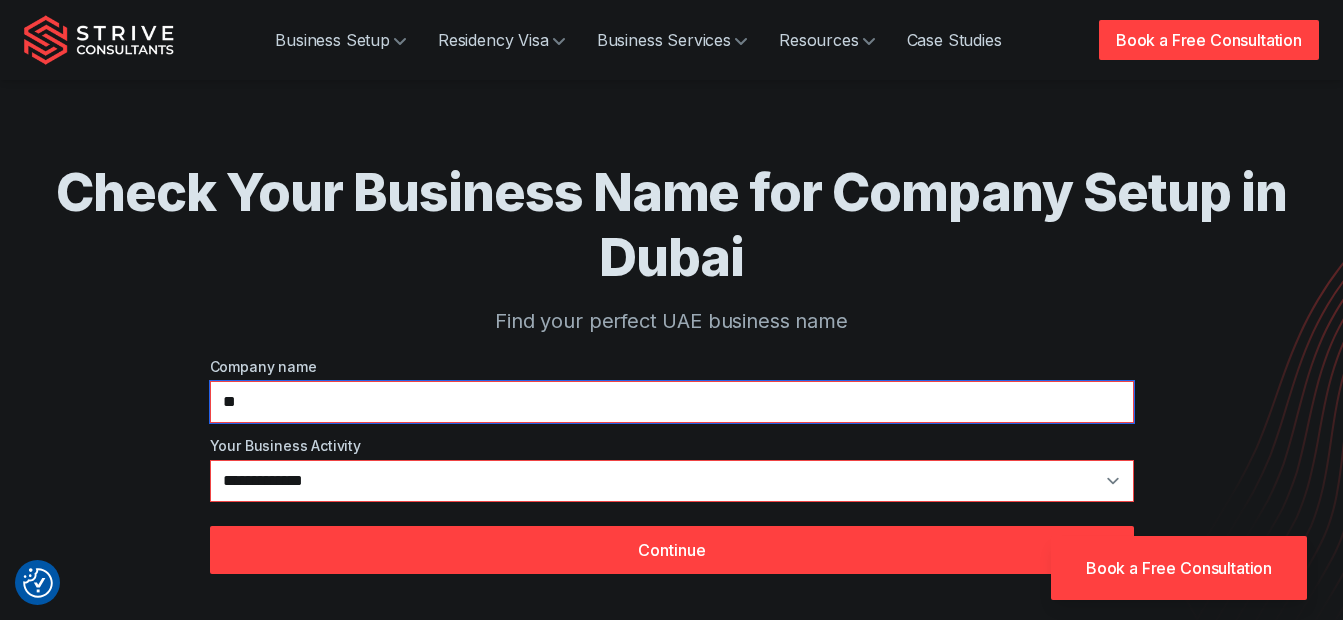 type on "*" 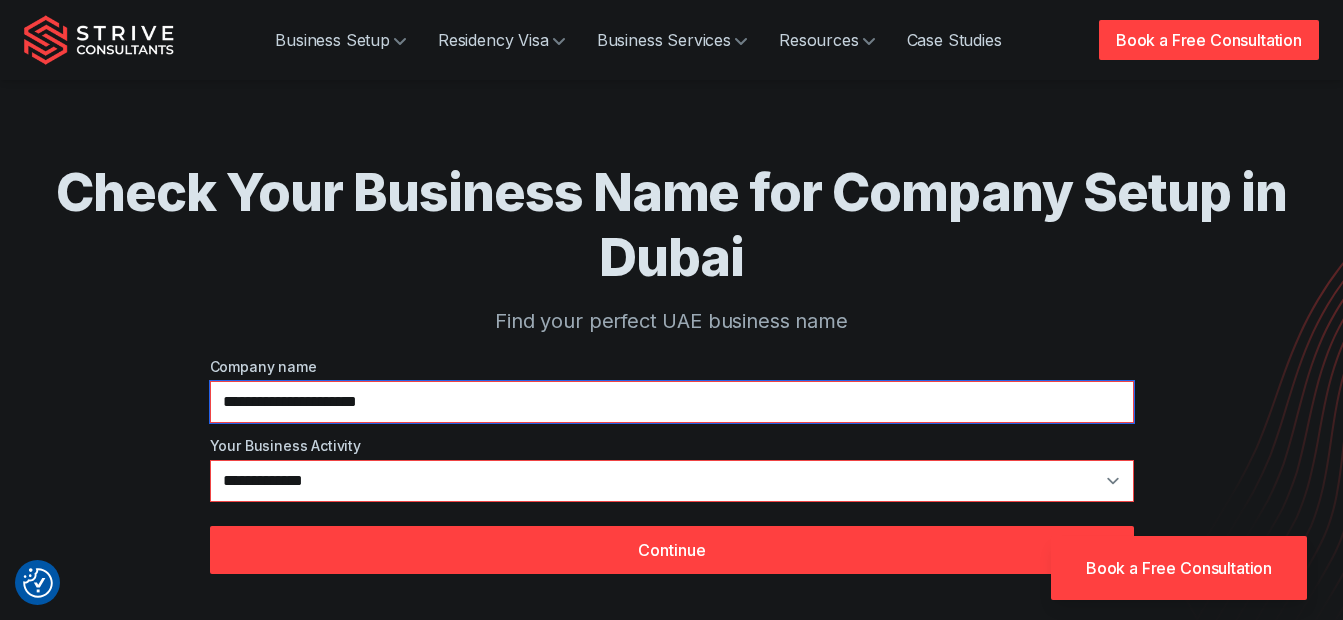 type on "**********" 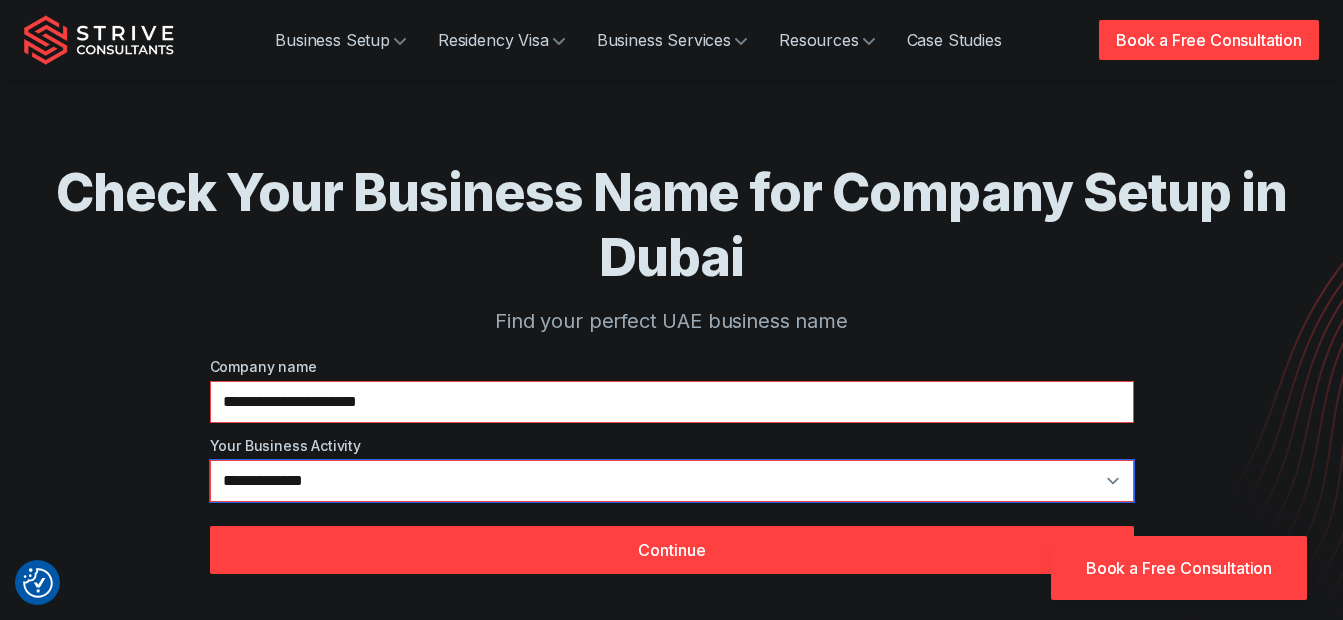 click on "**********" at bounding box center (672, 481) 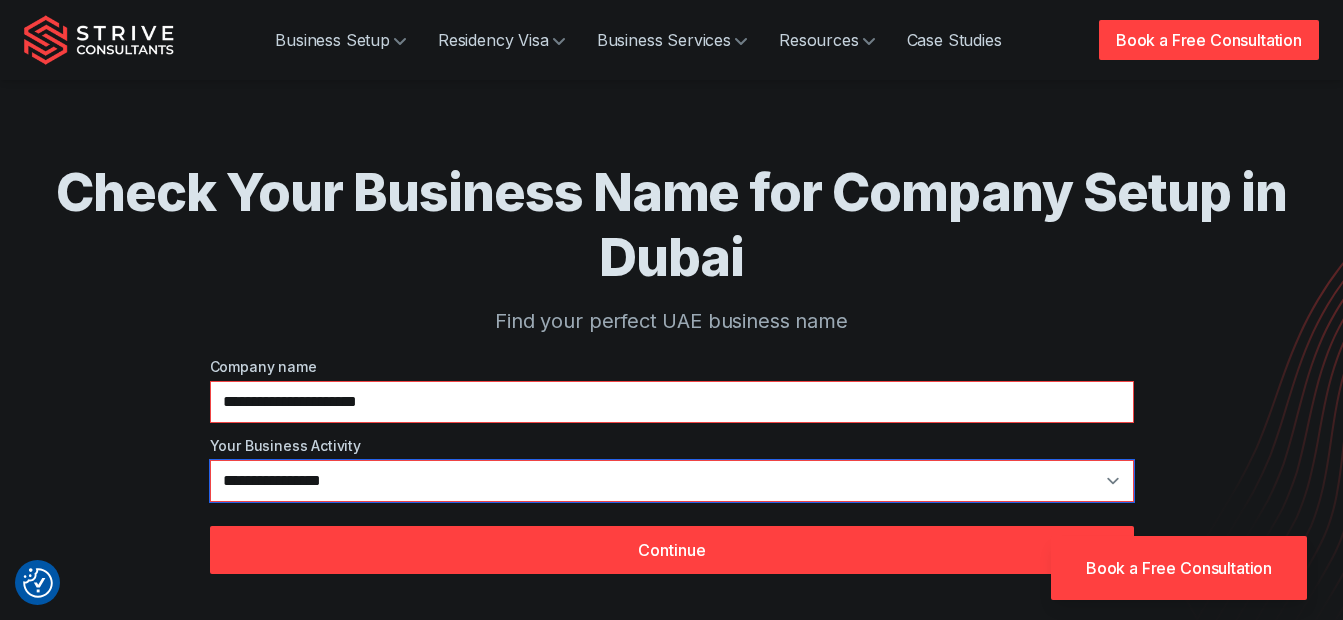 click on "**********" at bounding box center (672, 481) 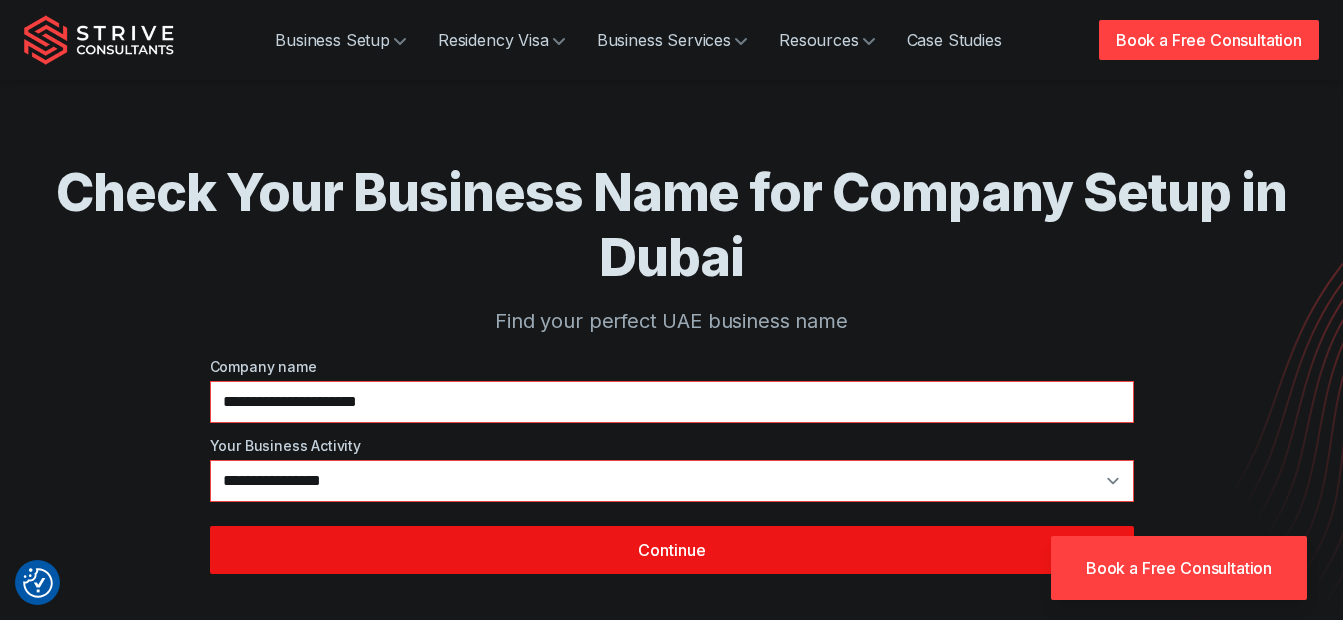 click on "Continue" at bounding box center (672, 550) 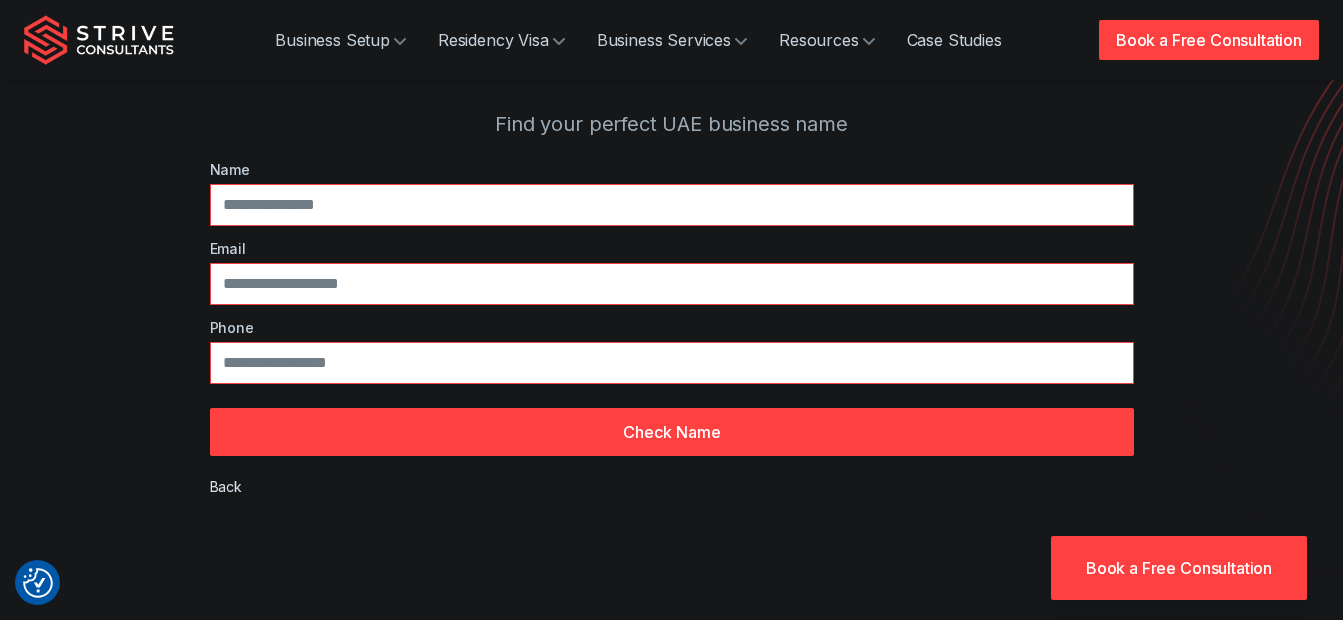scroll, scrollTop: 200, scrollLeft: 0, axis: vertical 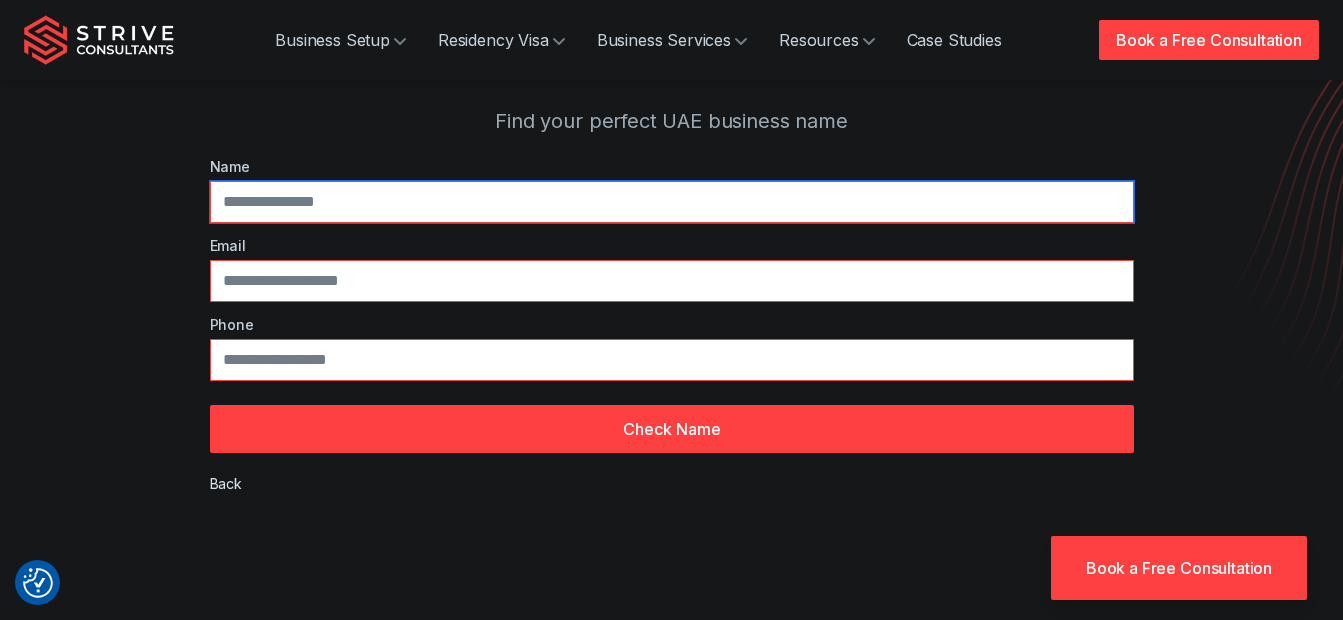 click at bounding box center [672, 202] 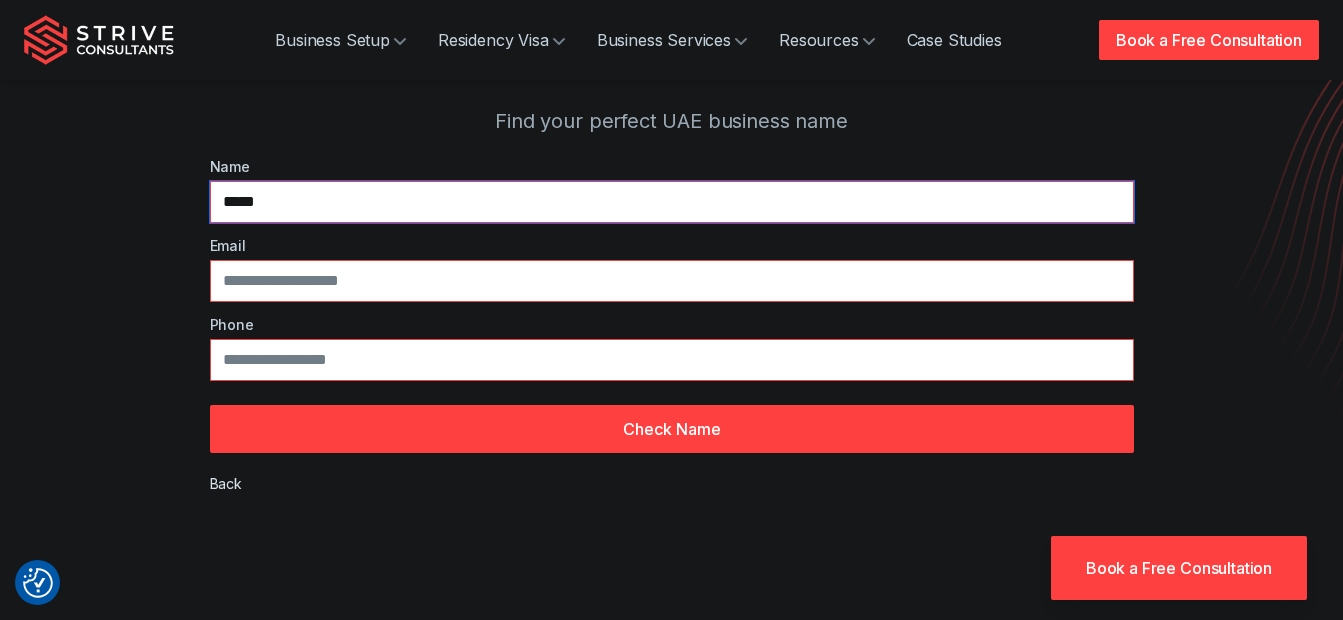 type on "*****" 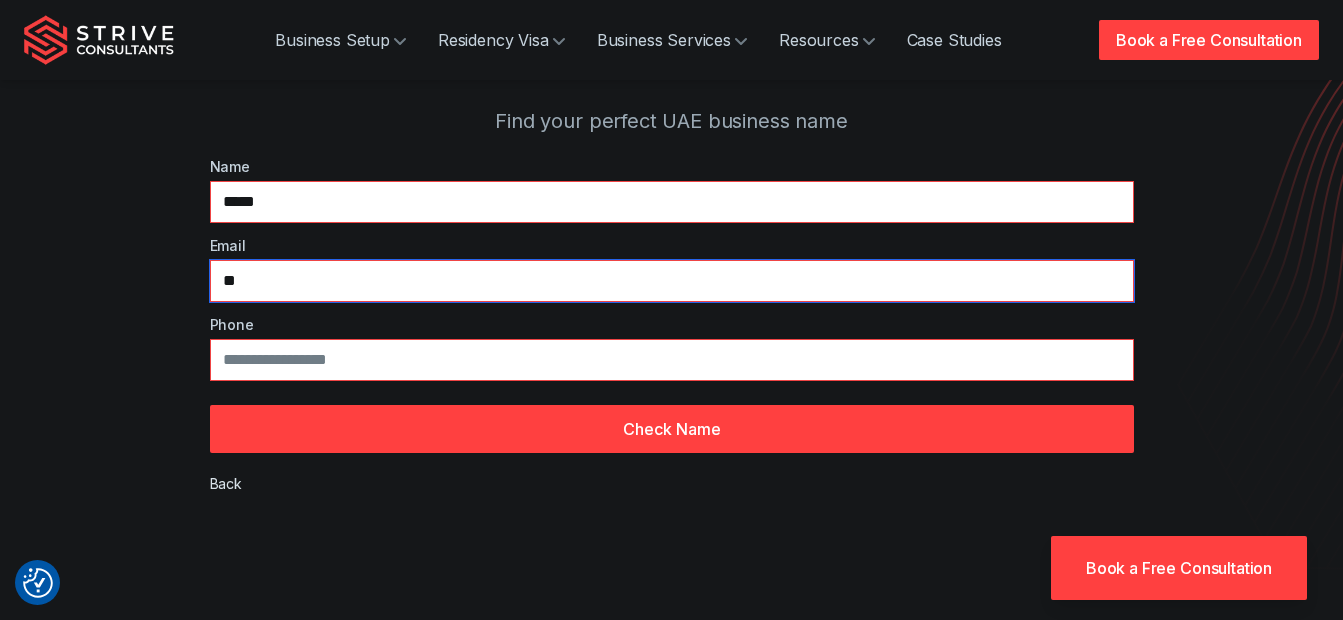 type on "*" 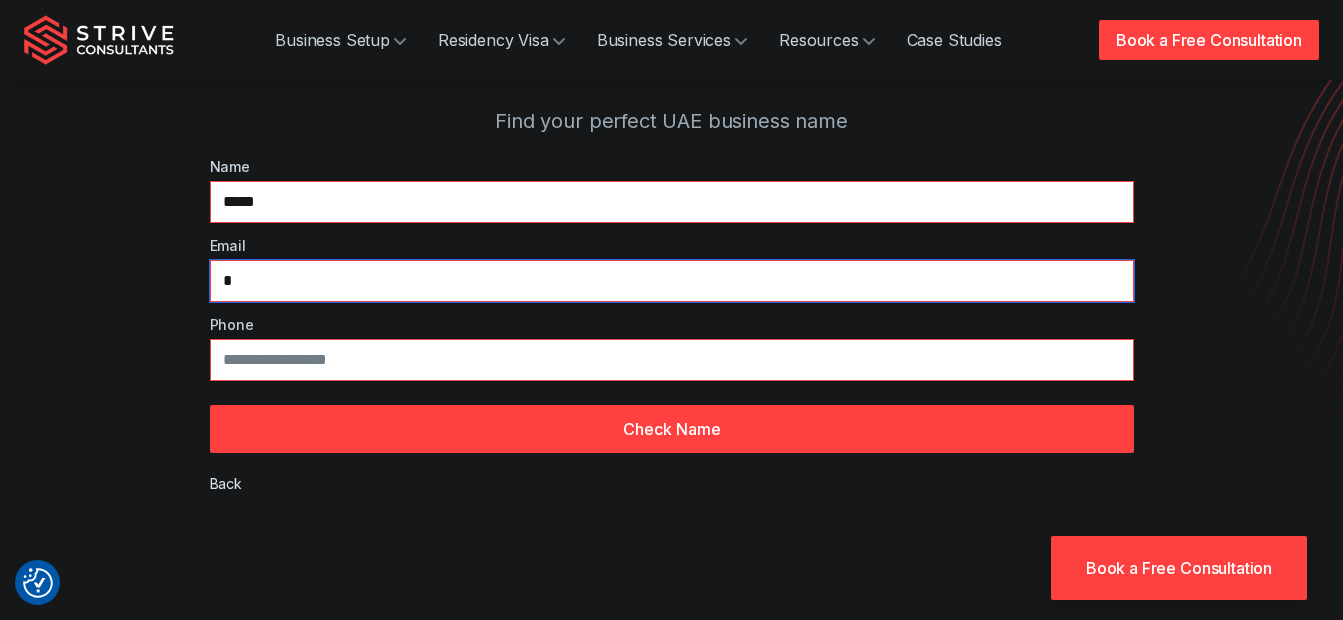 type 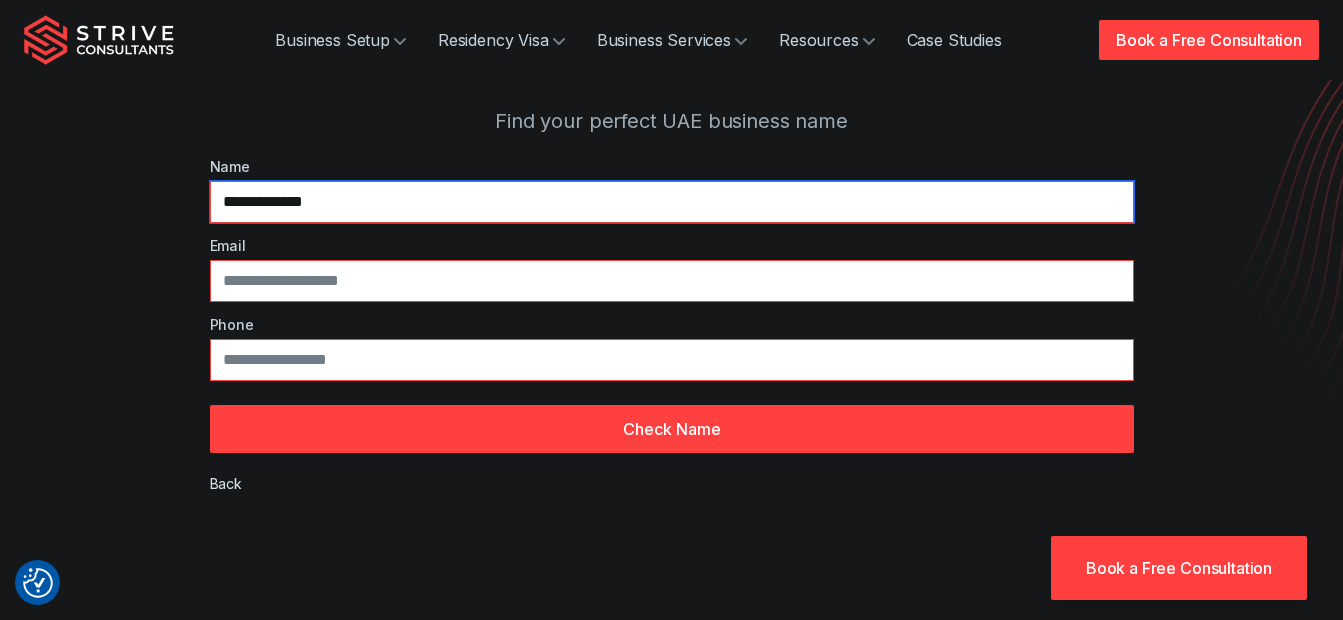 type on "**********" 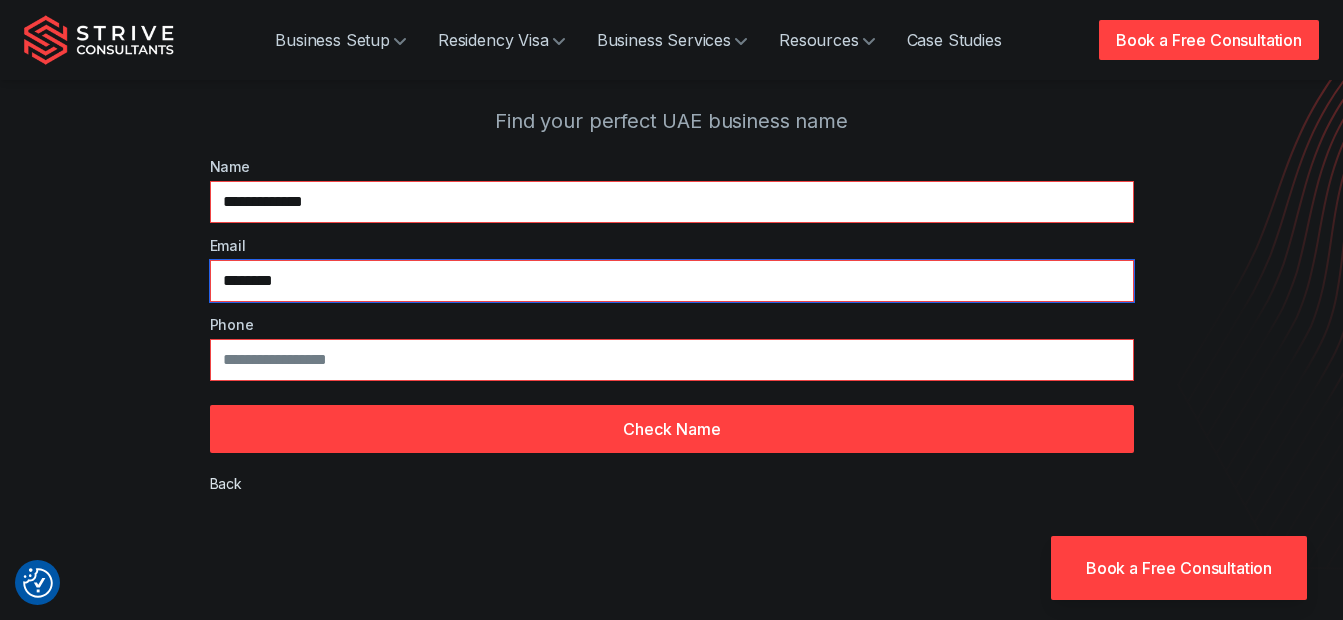 type on "**********" 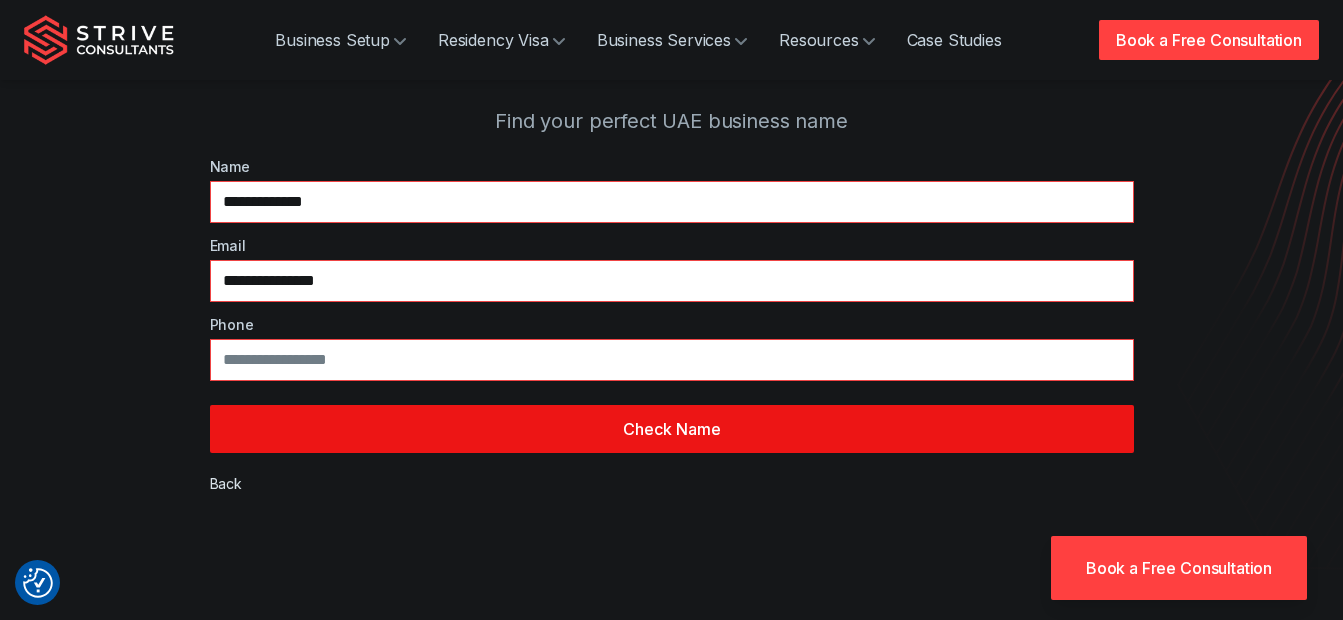 click on "Check Name" at bounding box center (672, 429) 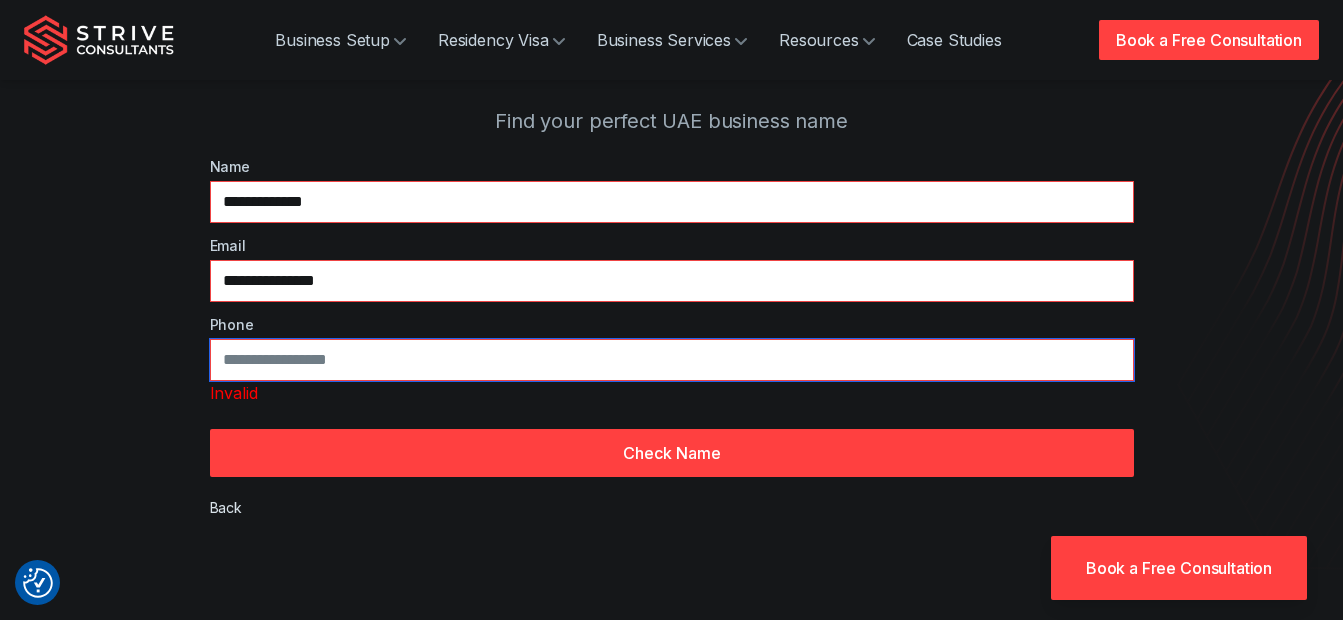 click at bounding box center [672, 360] 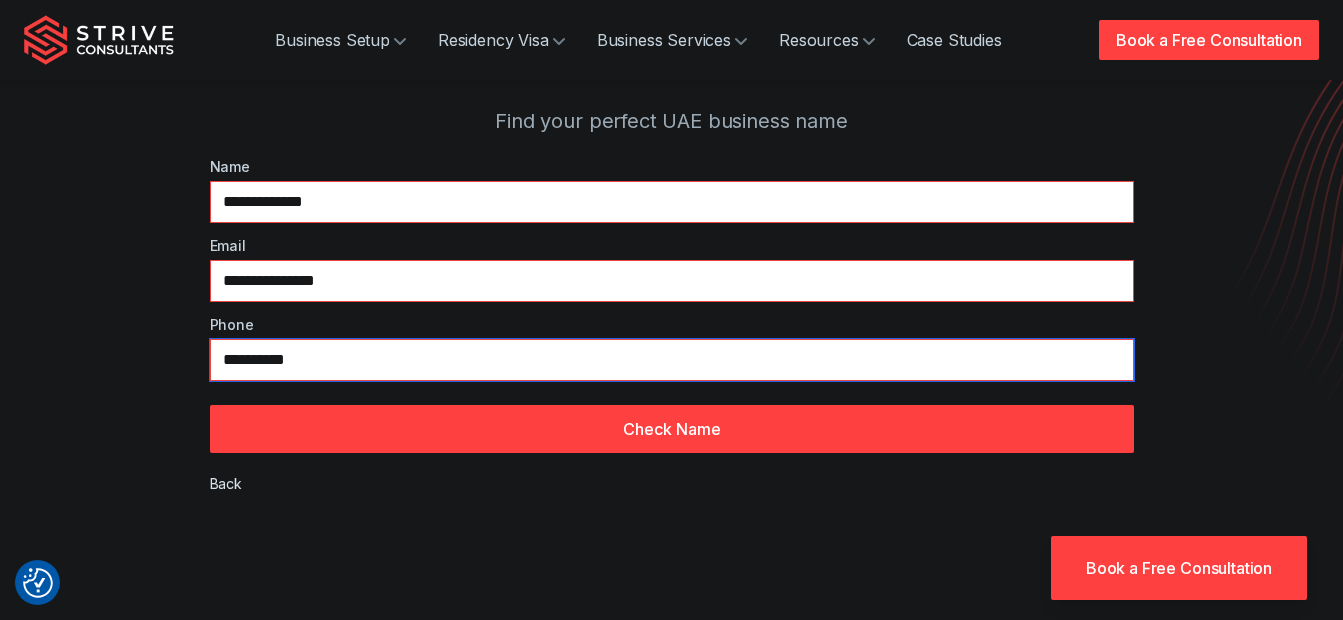 type on "**********" 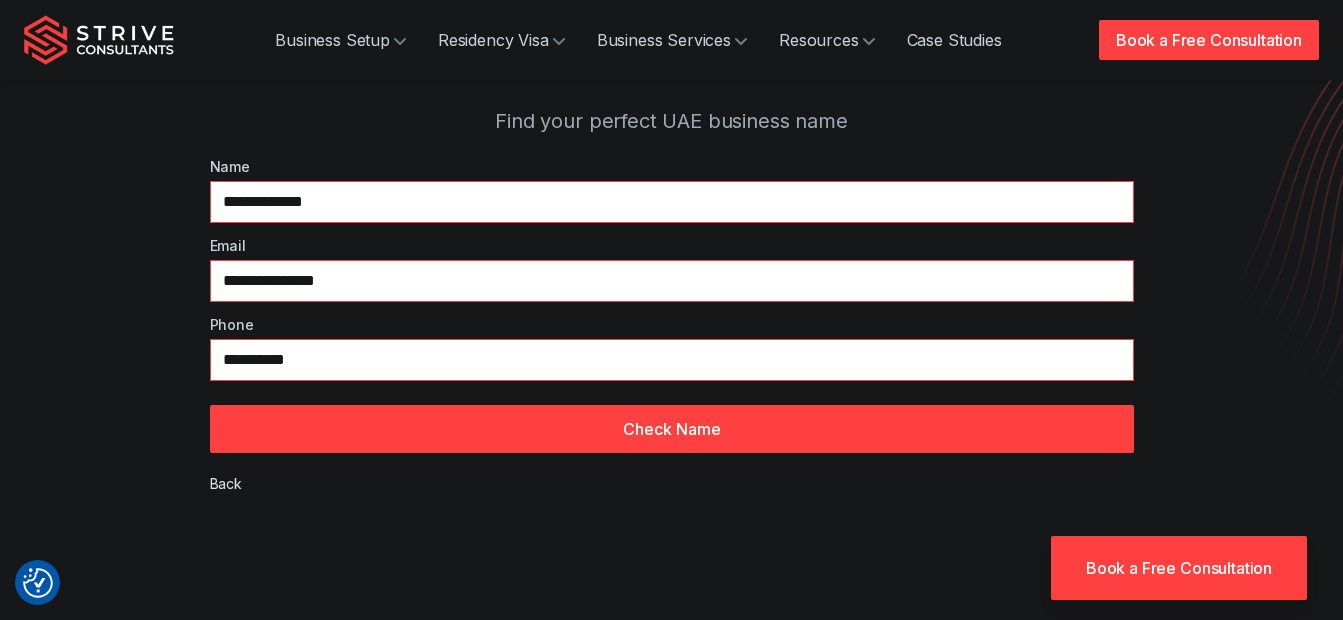 type 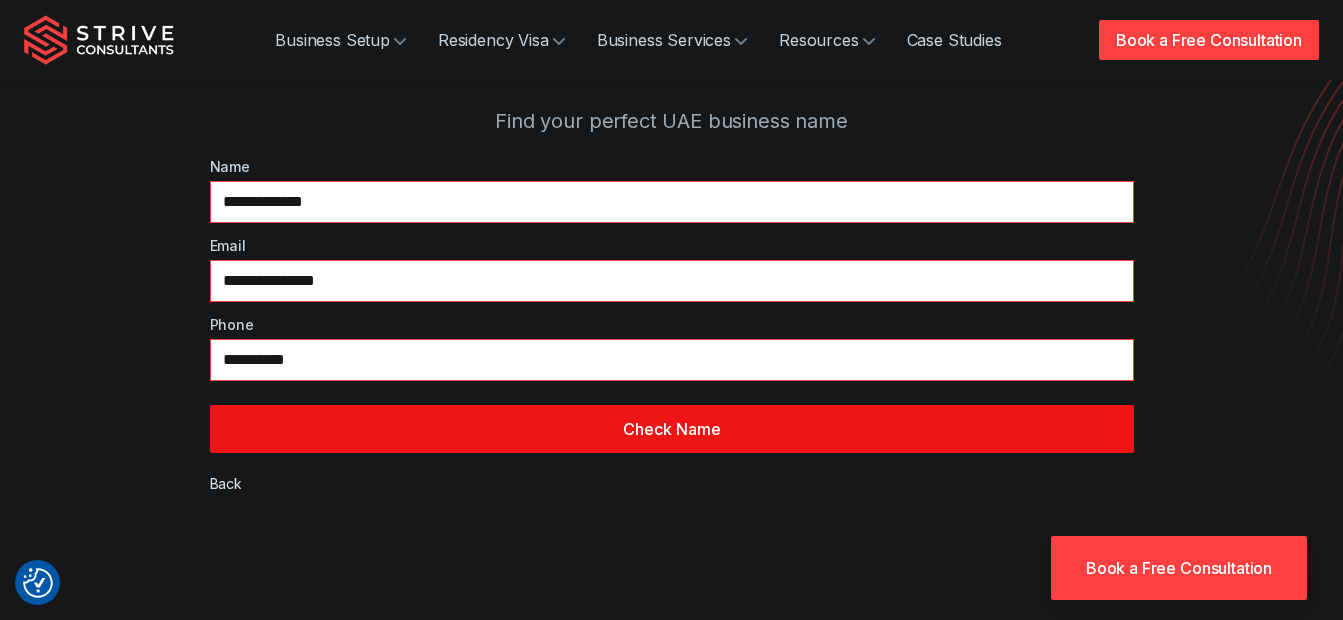 click on "Check Name" at bounding box center [672, 429] 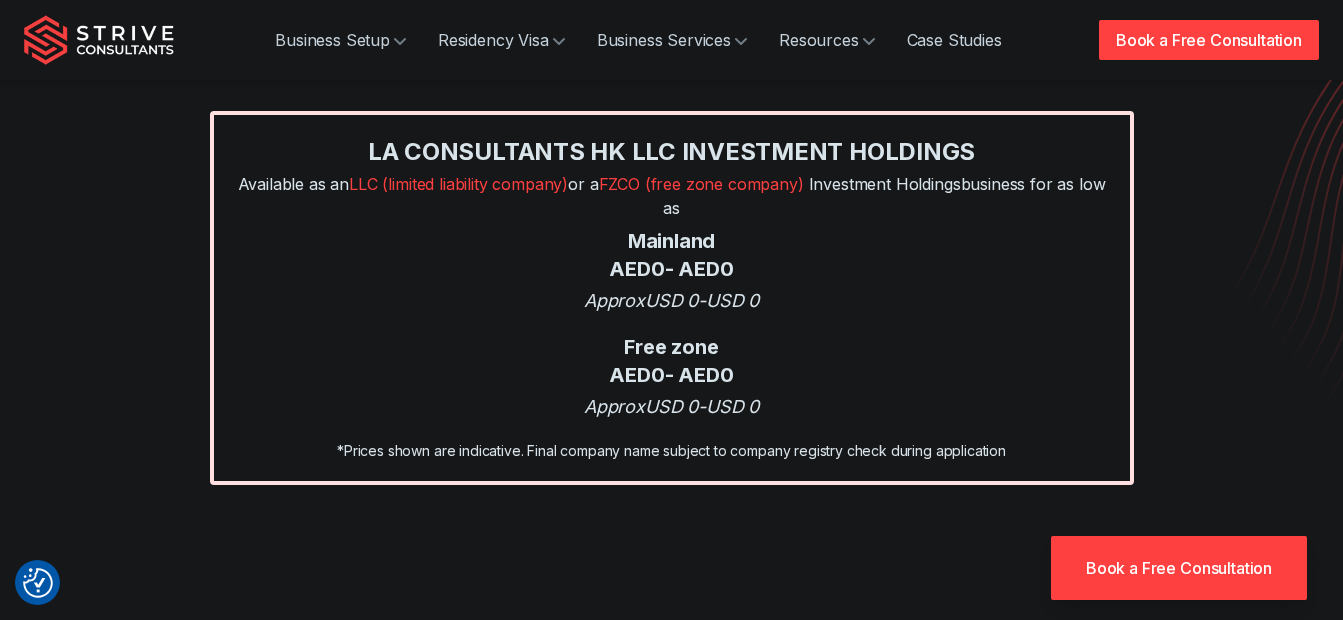 scroll, scrollTop: 0, scrollLeft: 0, axis: both 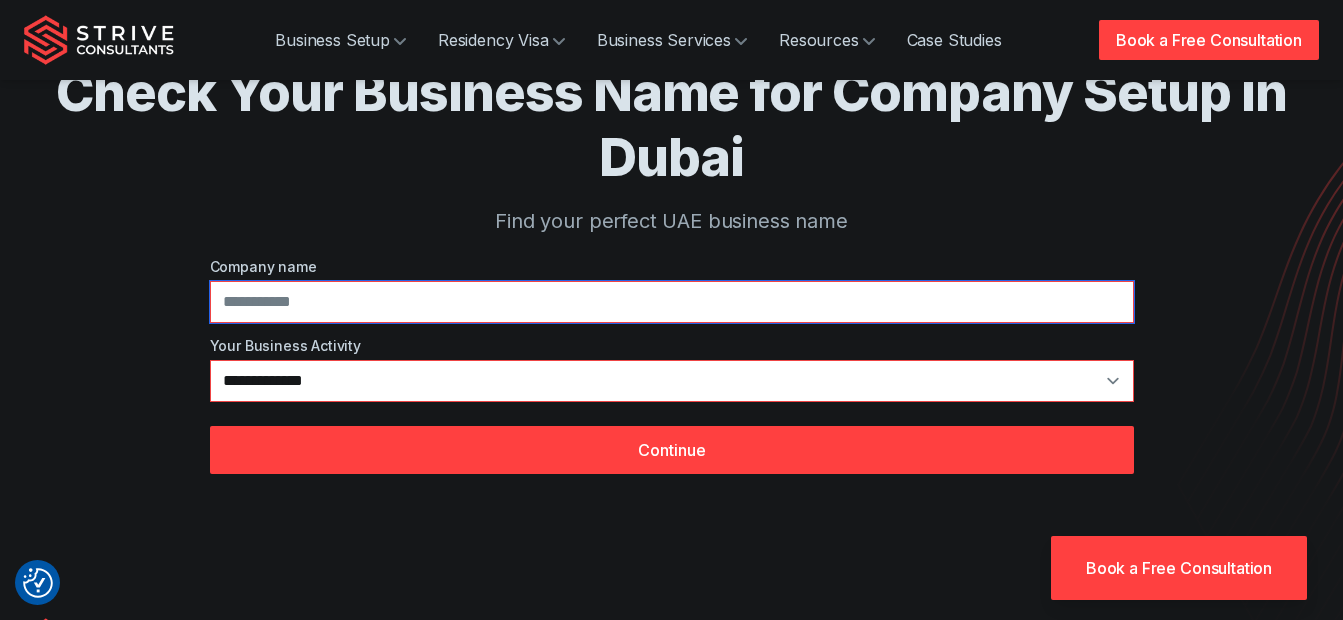 click at bounding box center [672, 302] 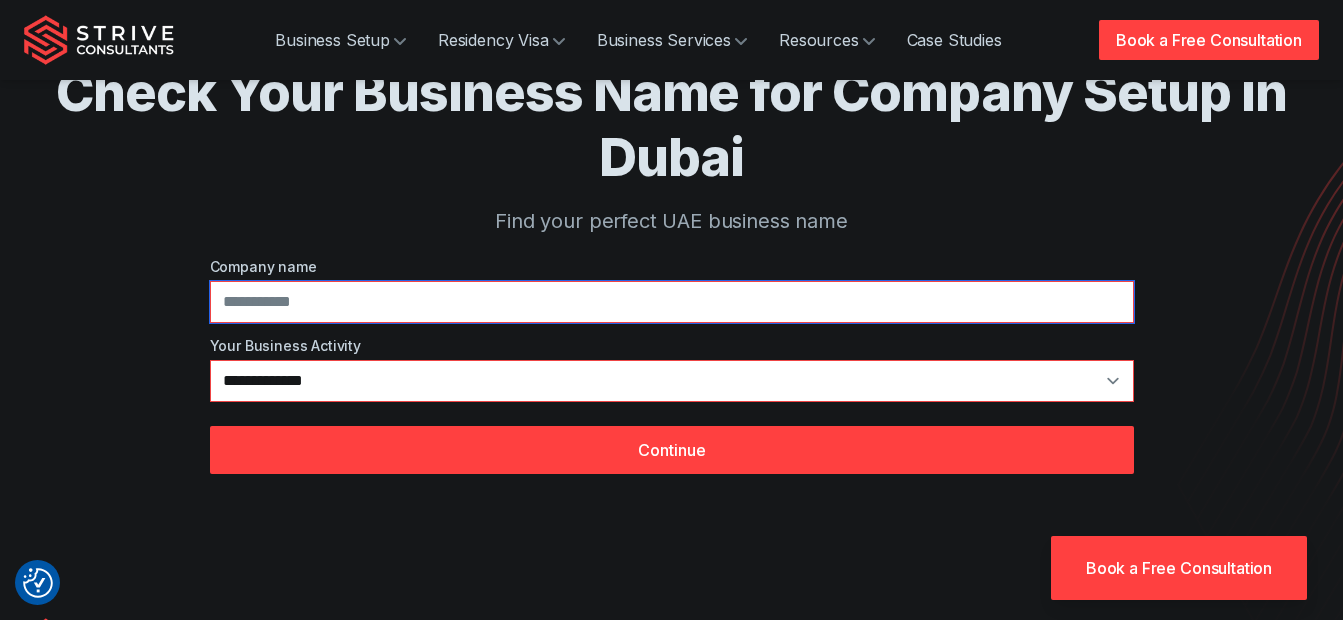 type on "**********" 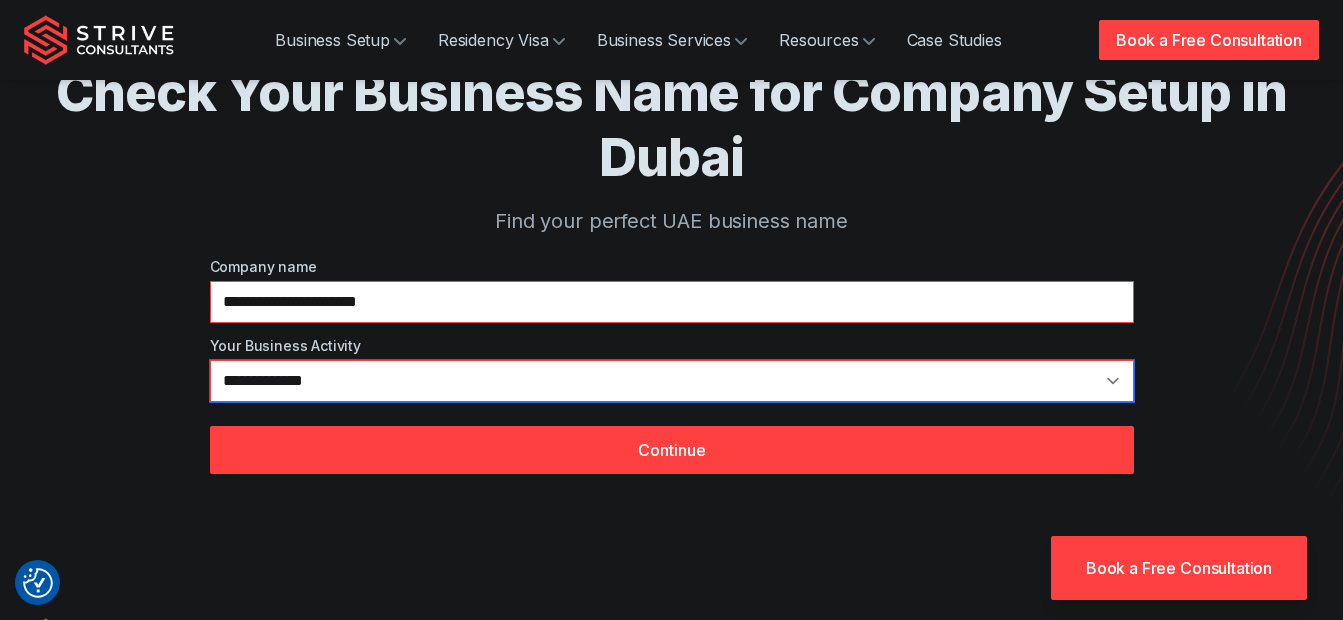 click on "**********" at bounding box center [672, 381] 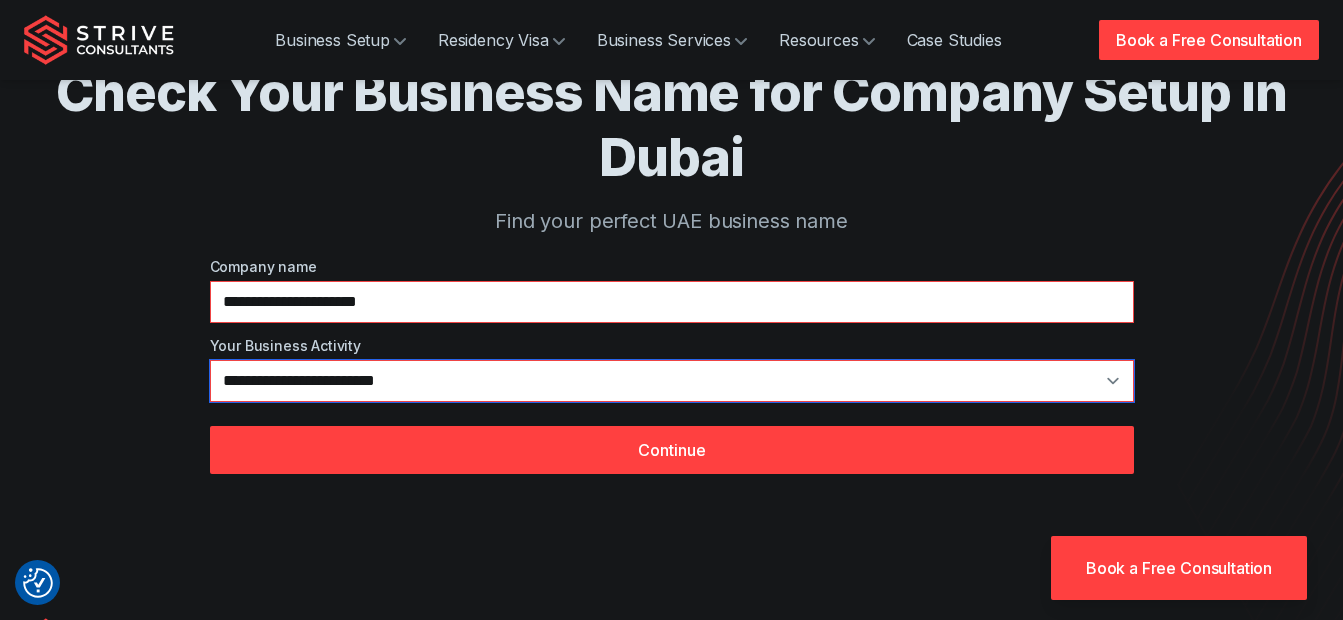 click on "**********" at bounding box center [672, 381] 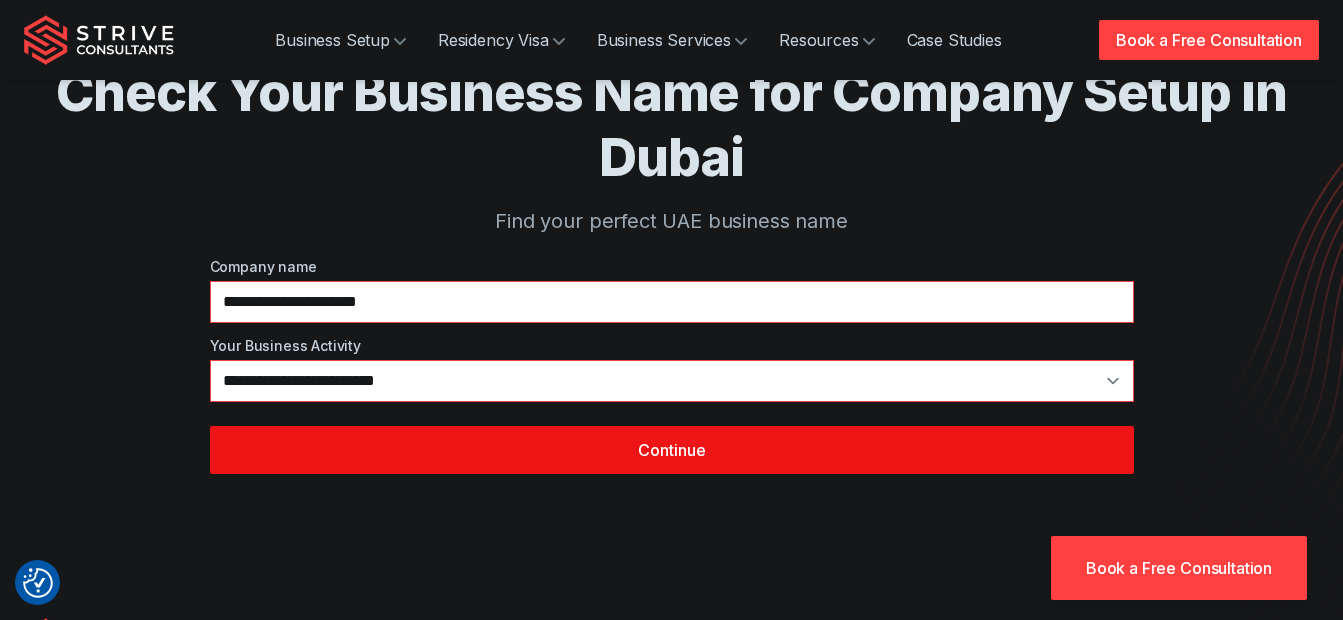 click on "Continue" at bounding box center (672, 450) 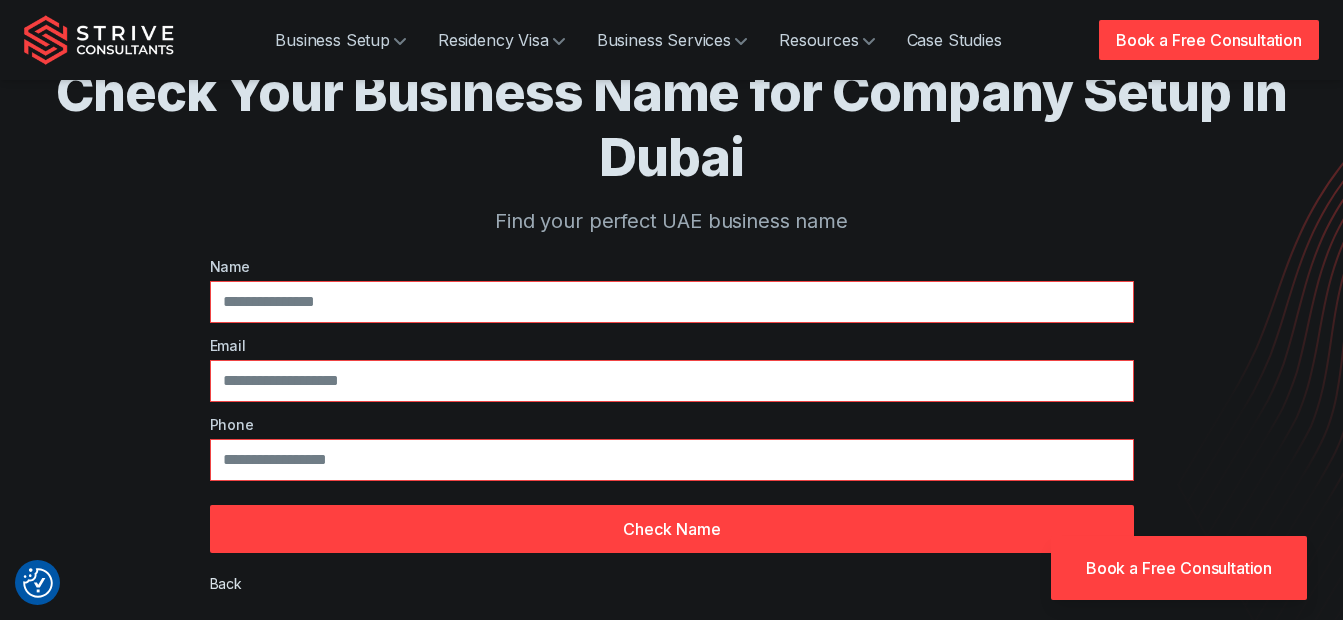 click on "Name Email Phone Check Name Back" at bounding box center [672, 425] 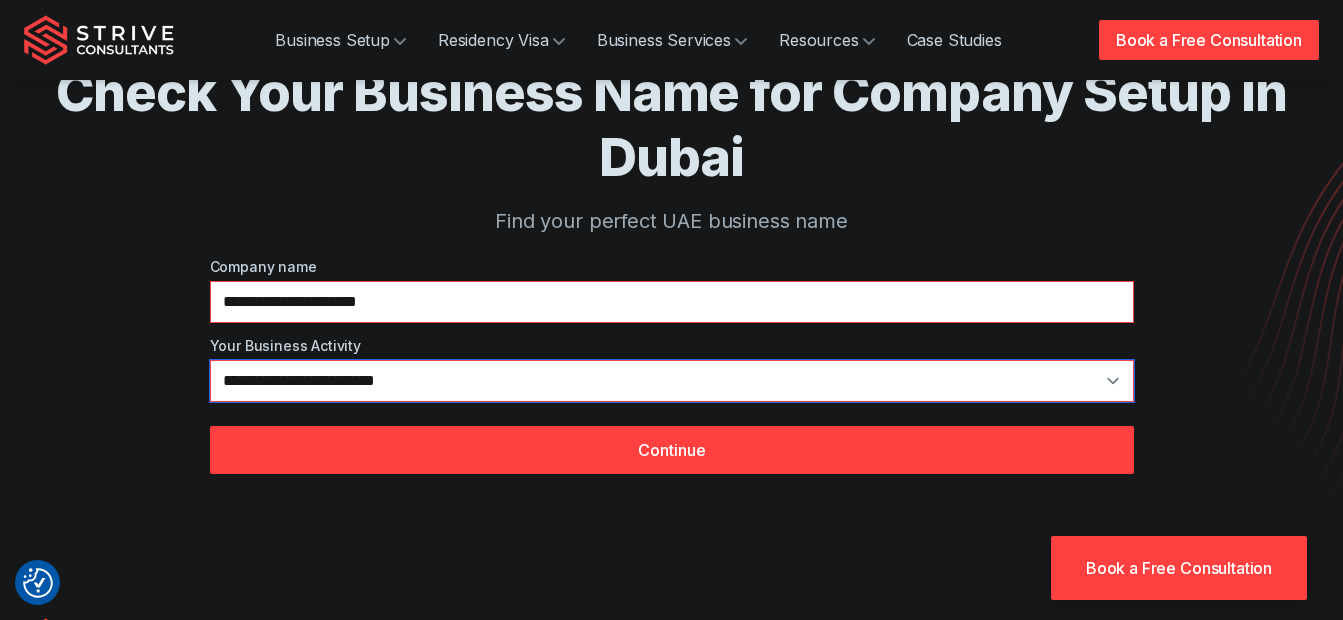 click on "**********" at bounding box center (672, 381) 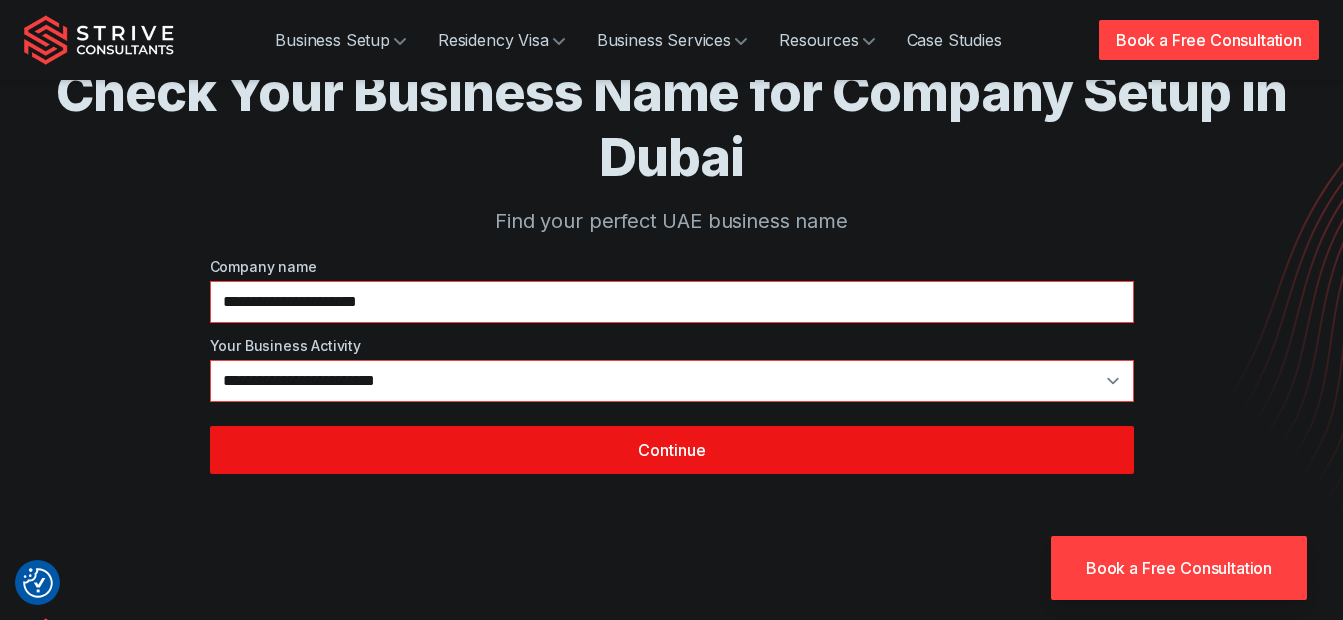 click on "Continue" at bounding box center [672, 450] 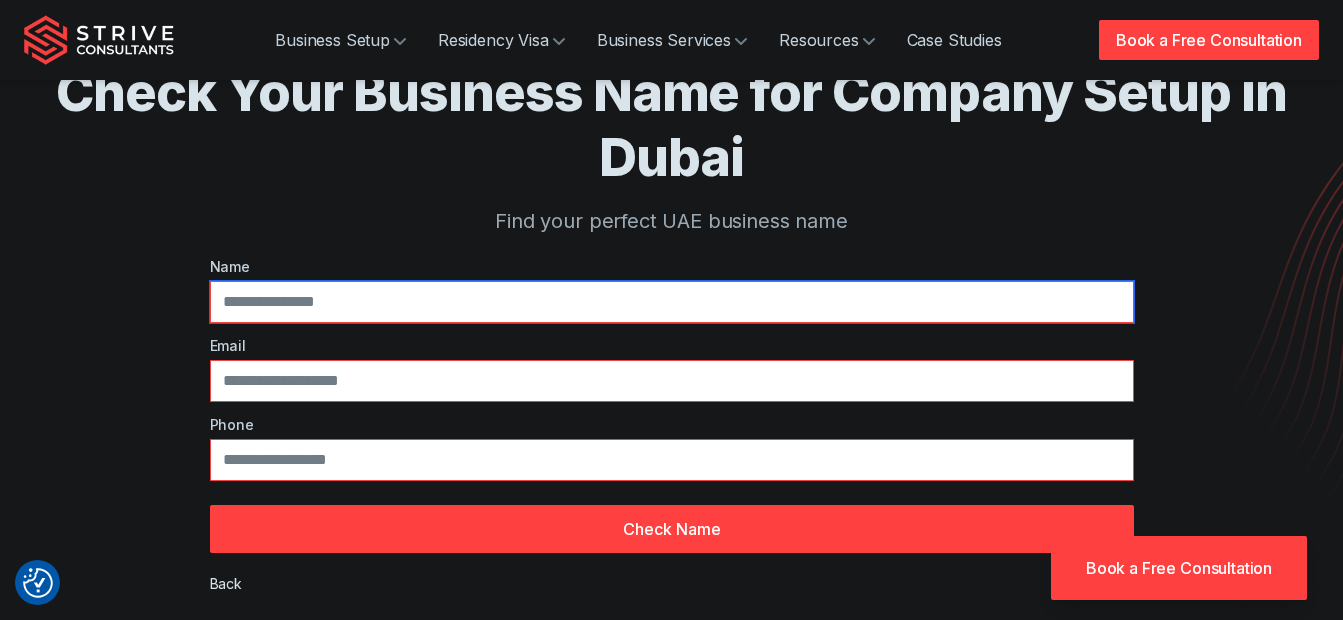 click at bounding box center [672, 302] 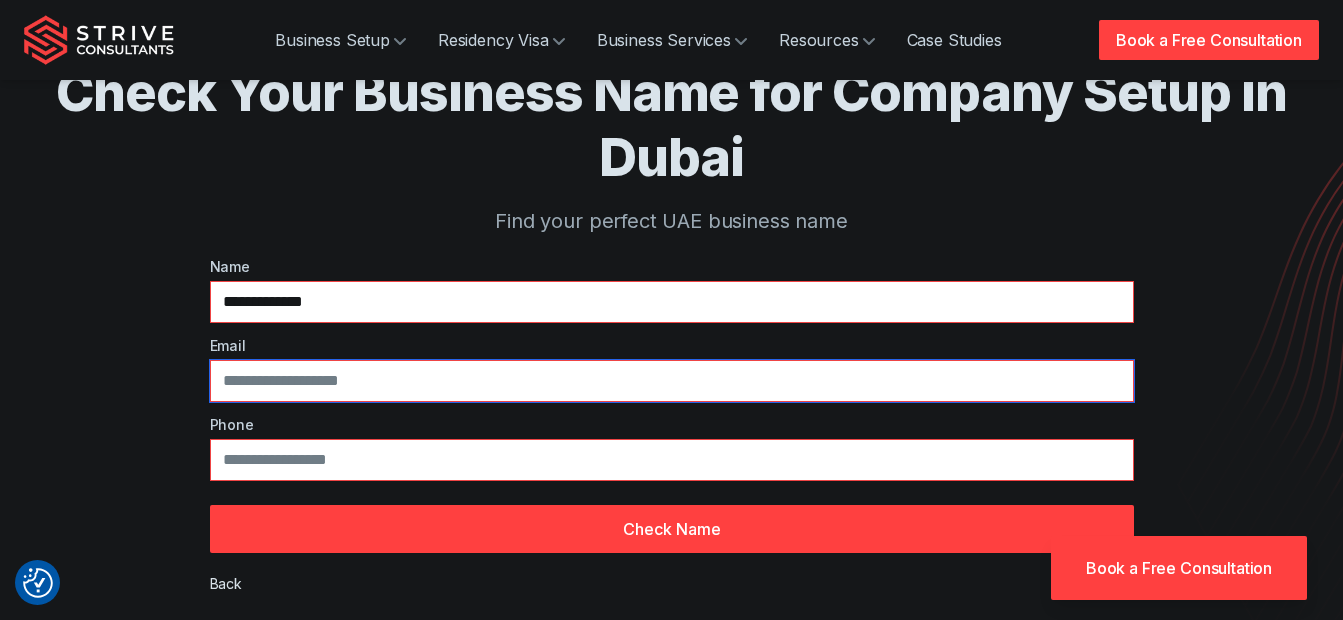 type on "**********" 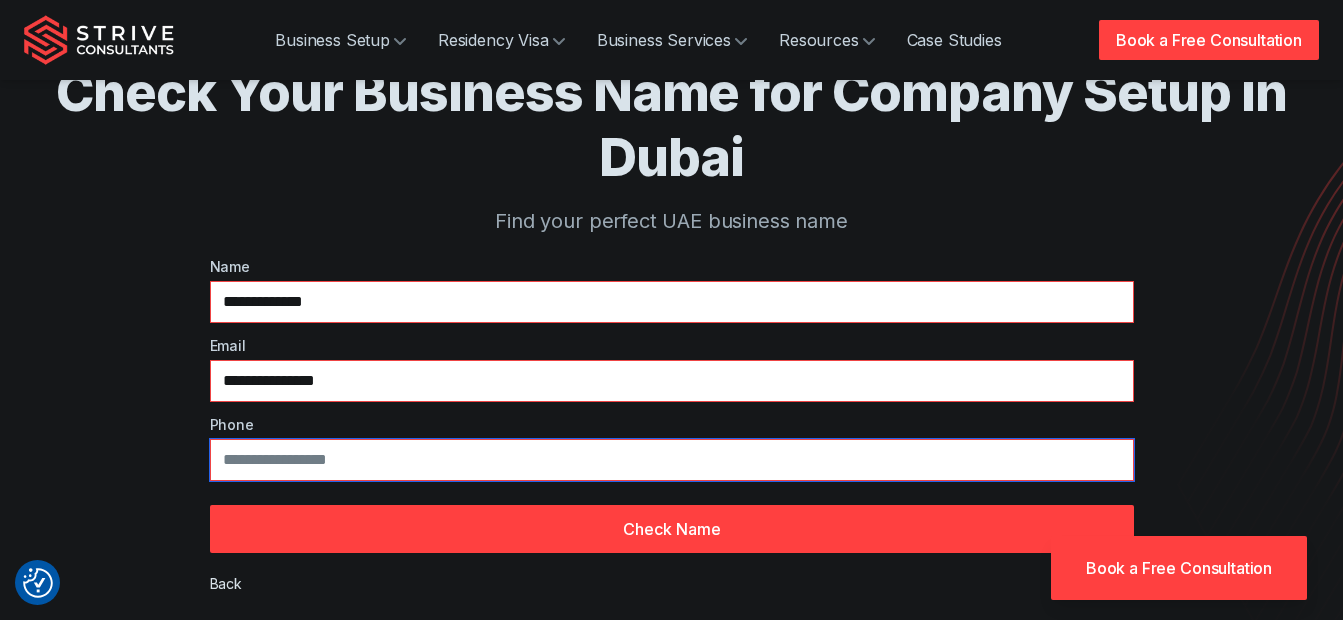 click at bounding box center (672, 460) 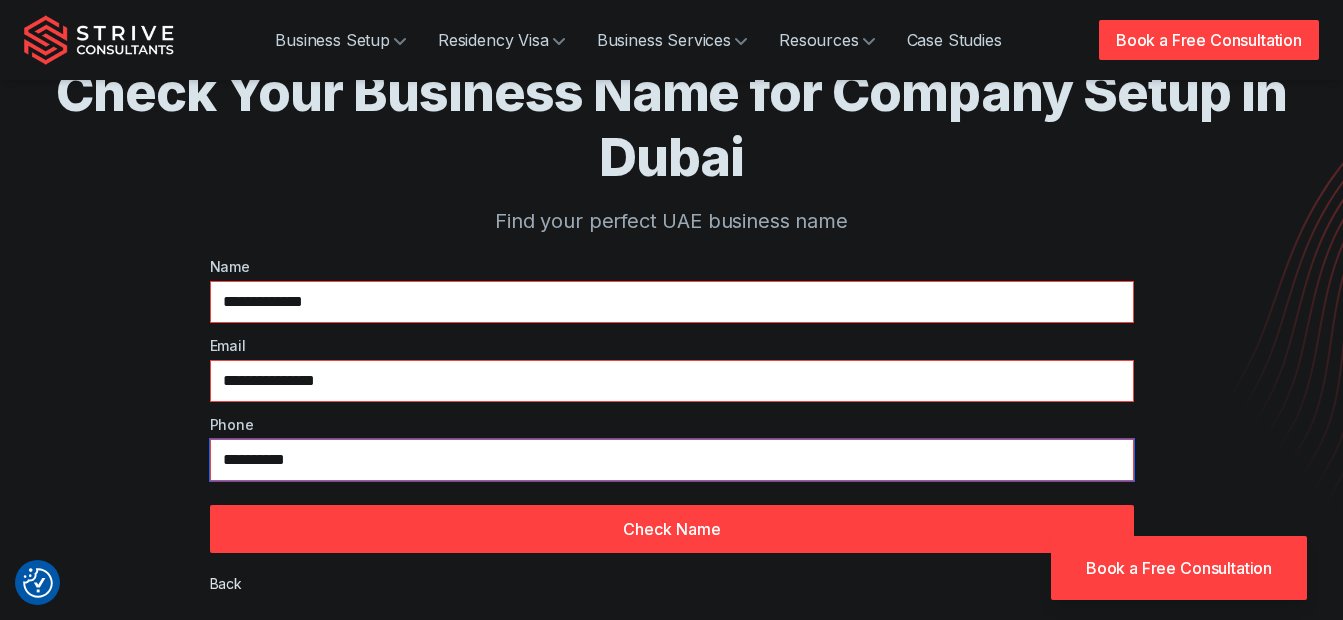 type on "**********" 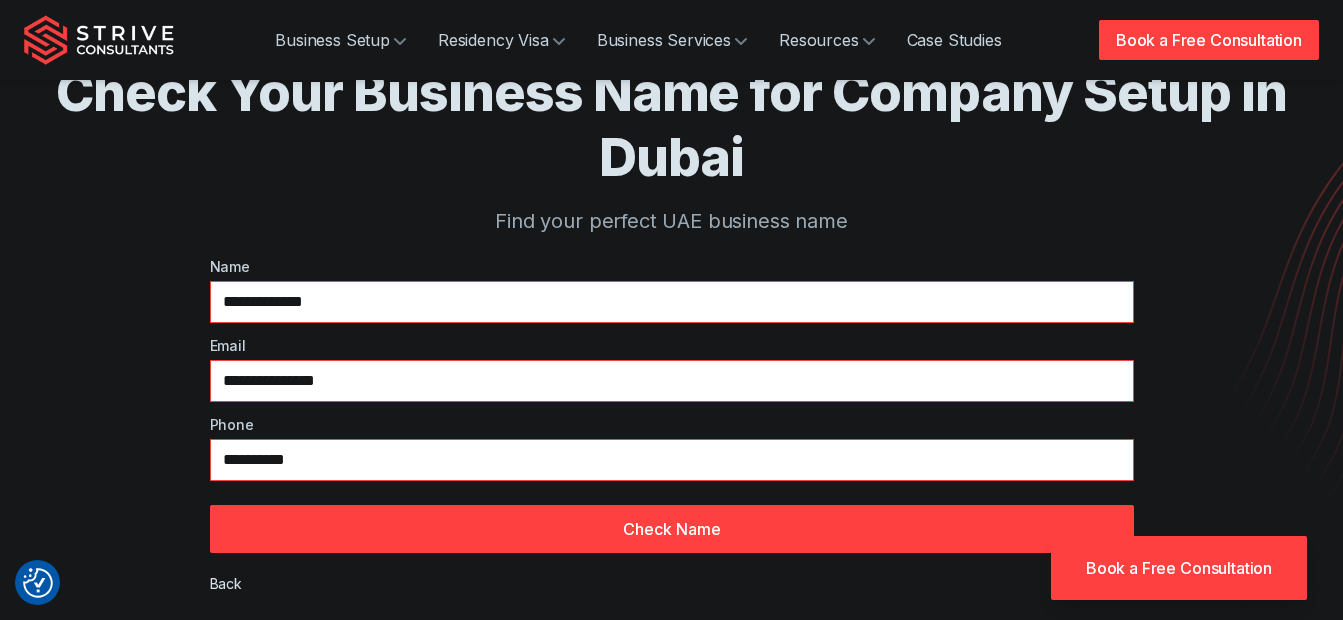 type 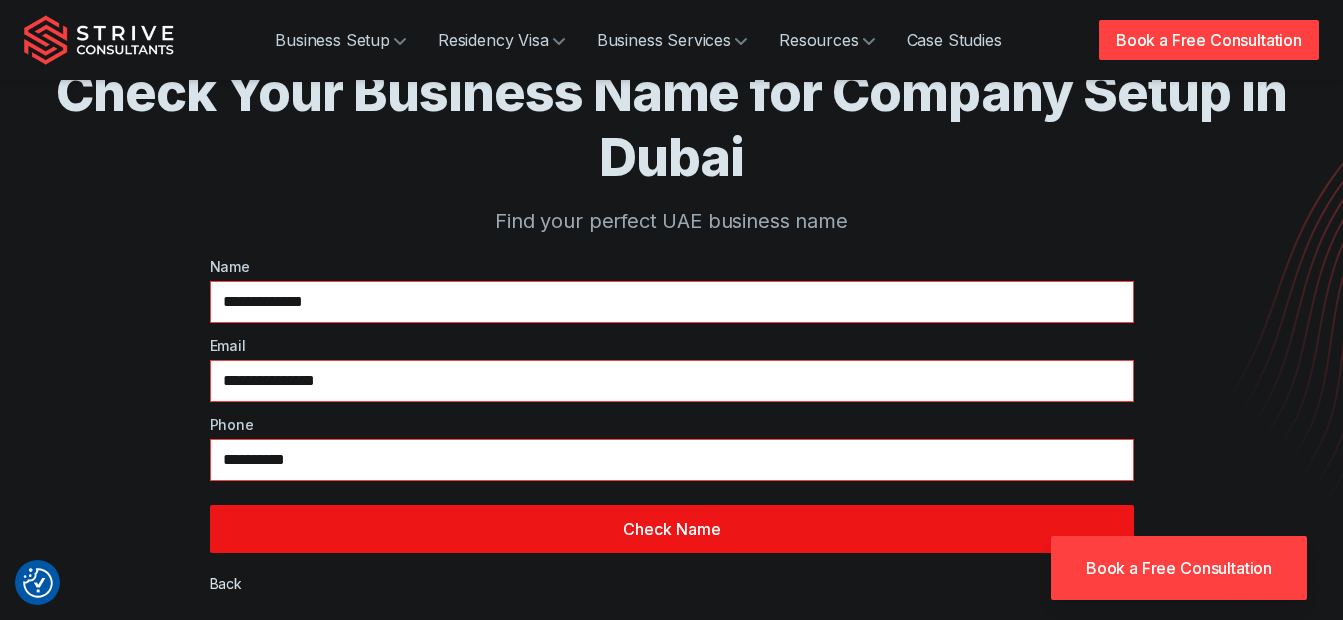 click on "Check Name" at bounding box center (672, 529) 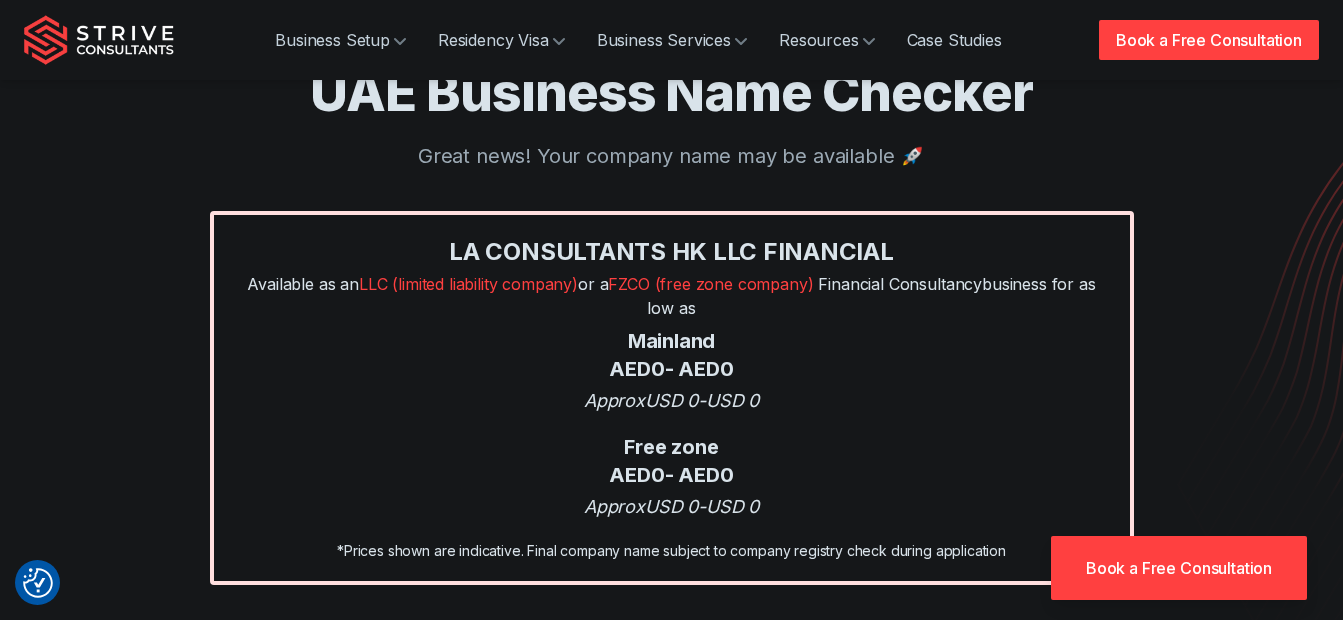 scroll, scrollTop: 0, scrollLeft: 0, axis: both 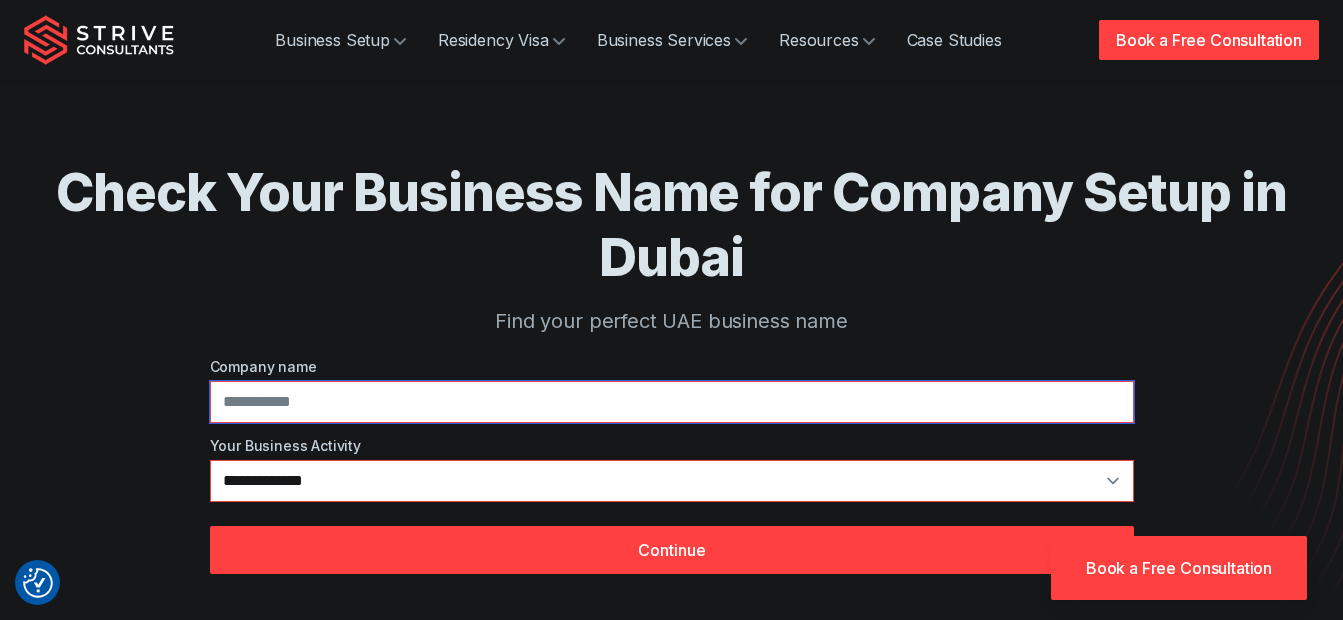 click at bounding box center (672, 402) 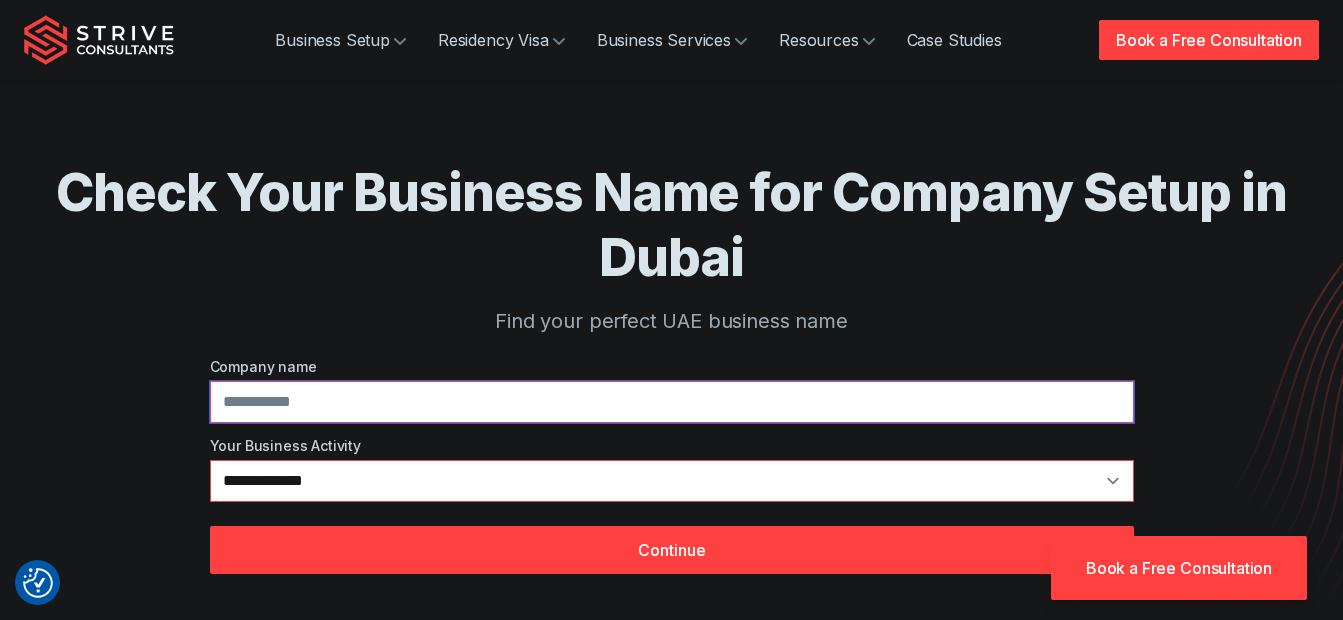 type on "**********" 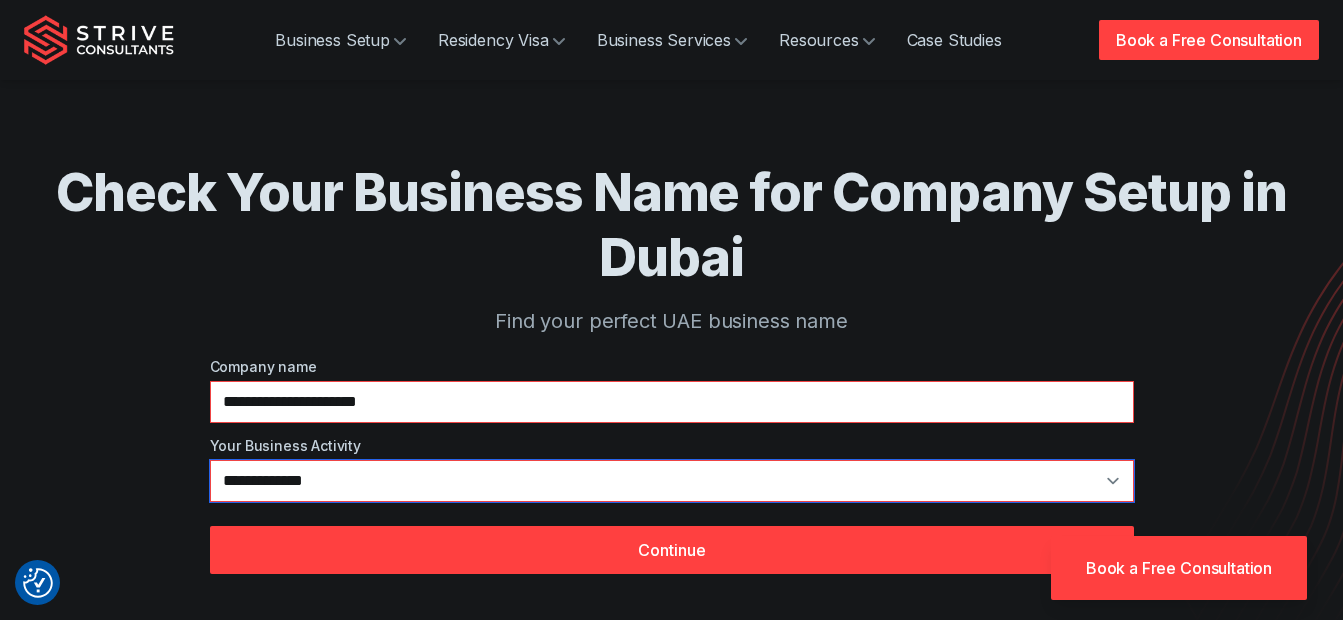 click on "**********" at bounding box center [672, 481] 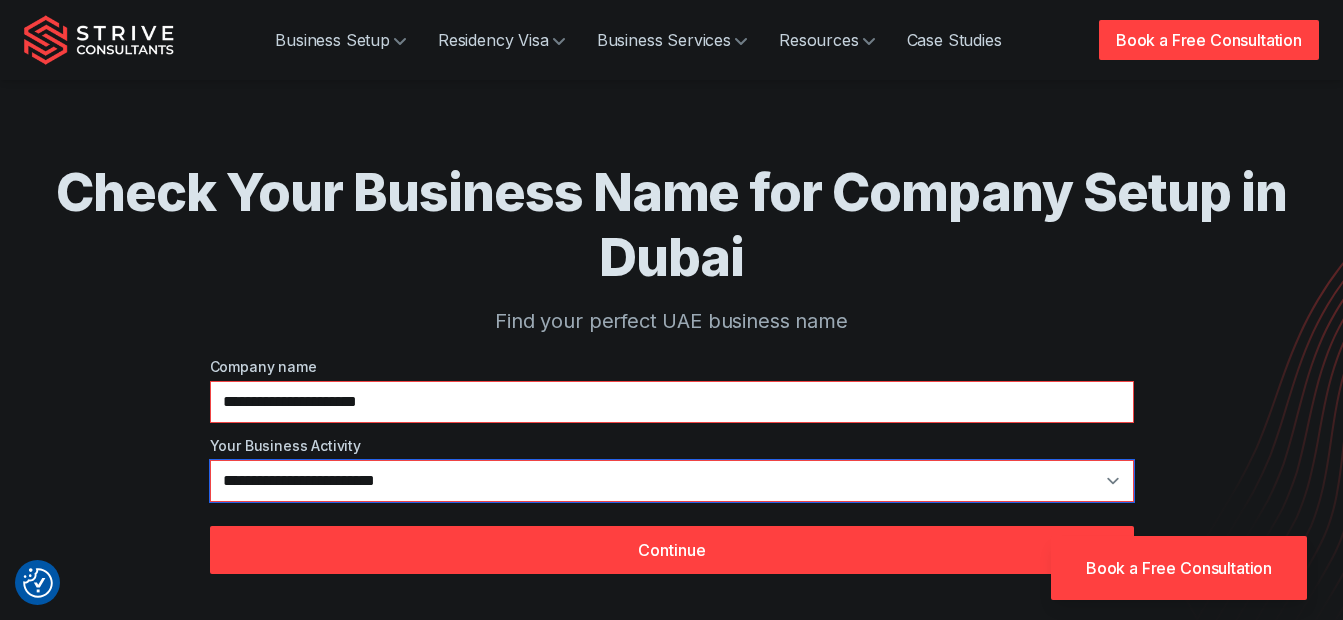 click on "**********" at bounding box center [672, 481] 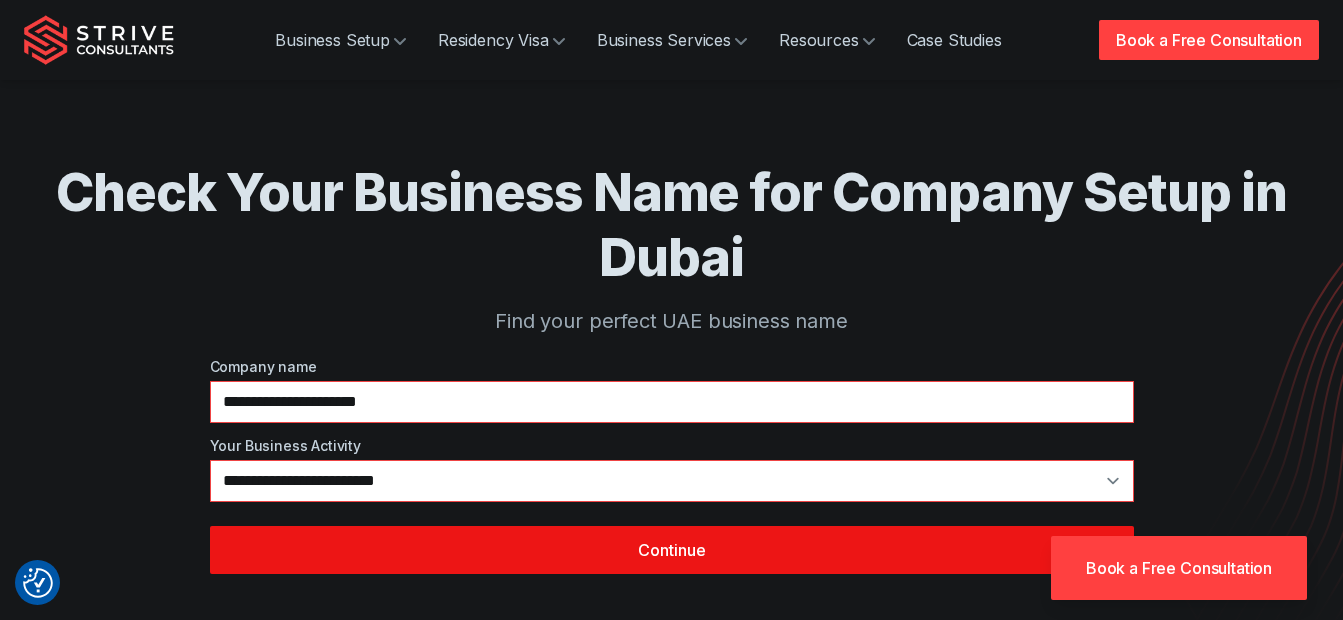 click on "Continue" at bounding box center [672, 550] 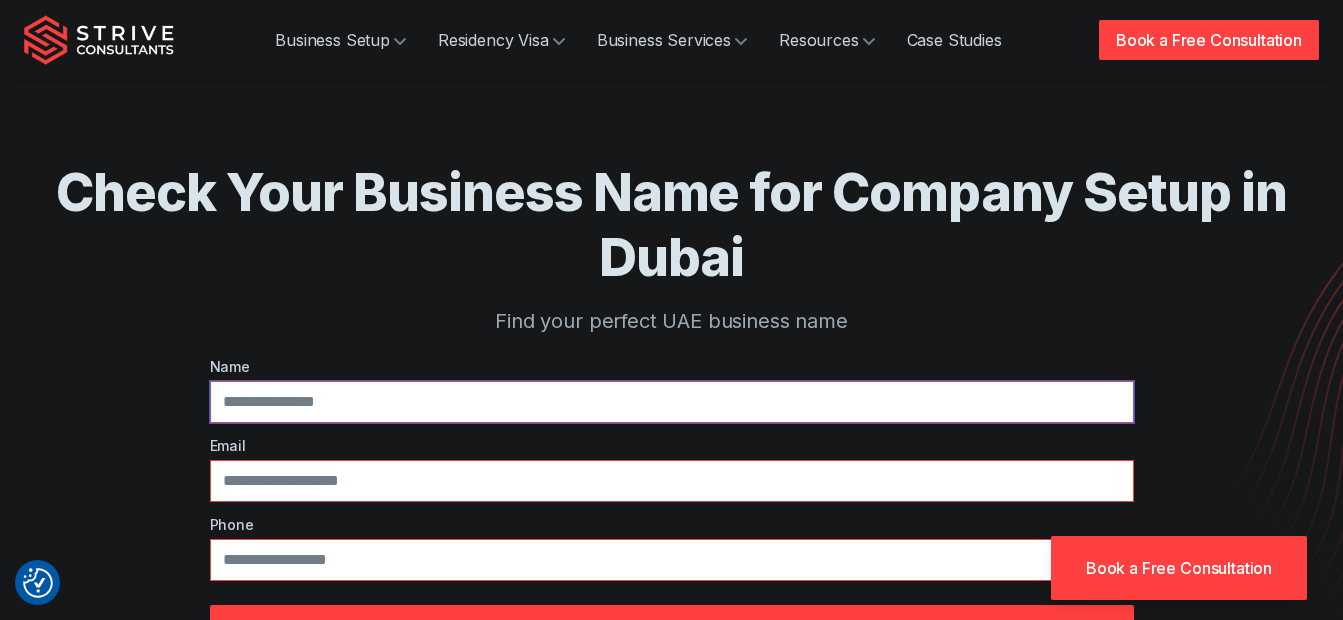 click at bounding box center [672, 402] 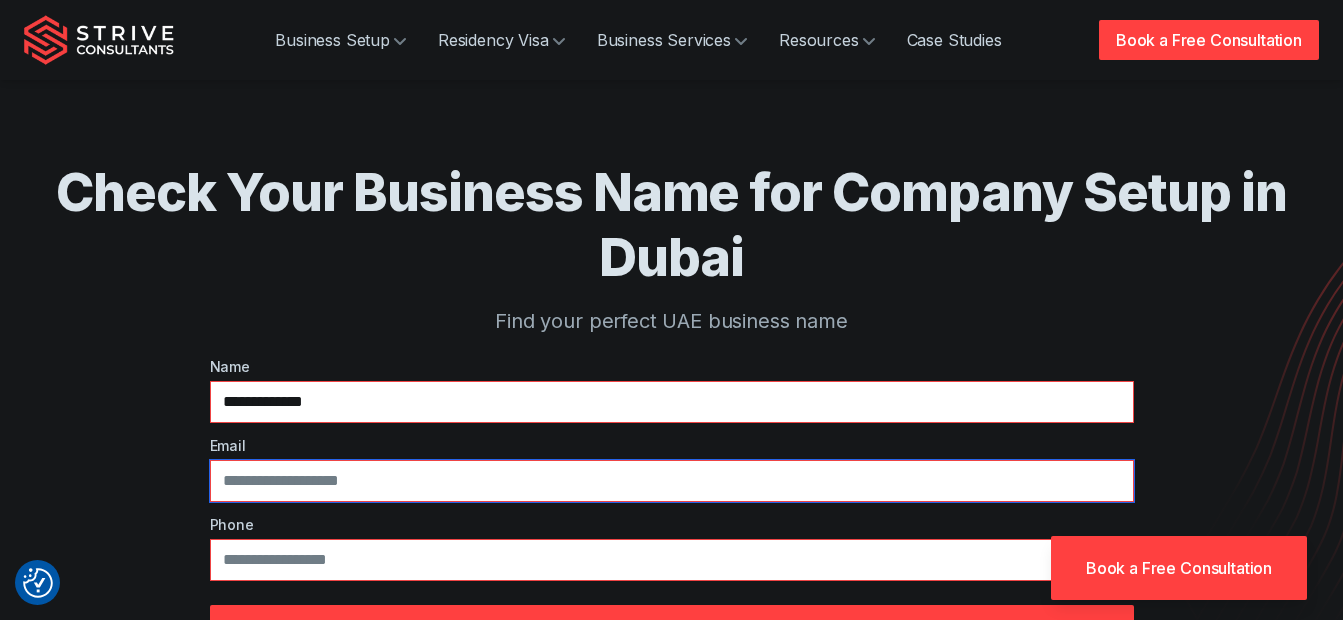 type on "**********" 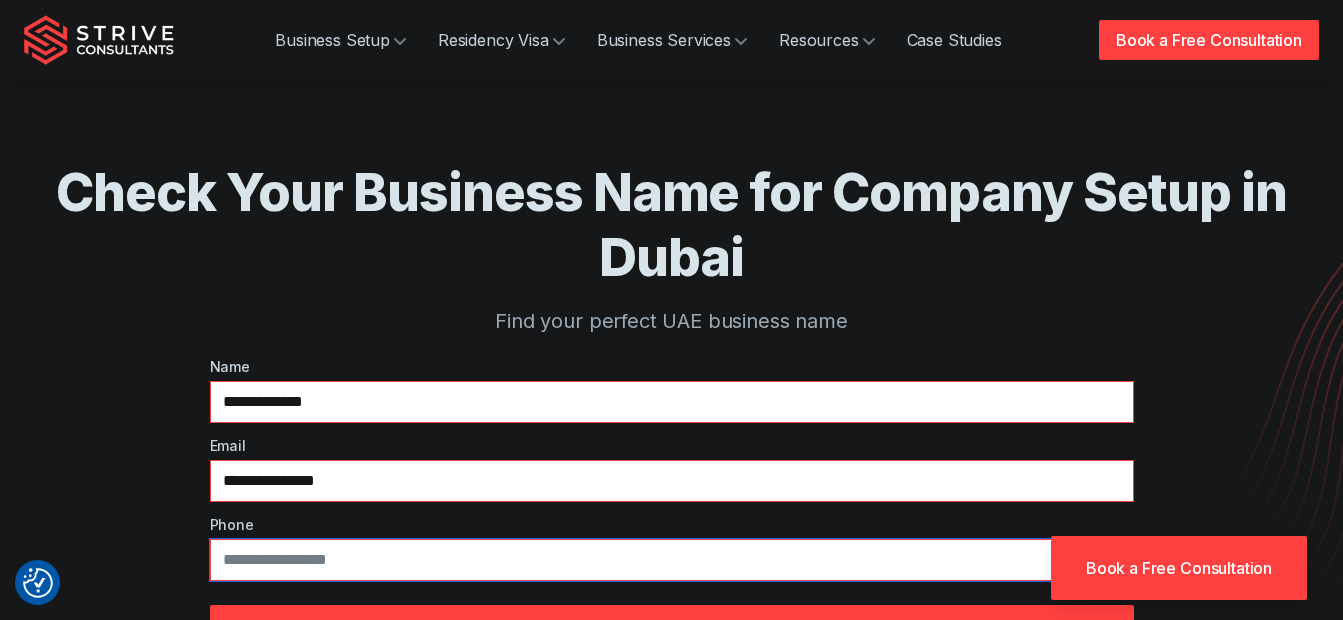 type on "**********" 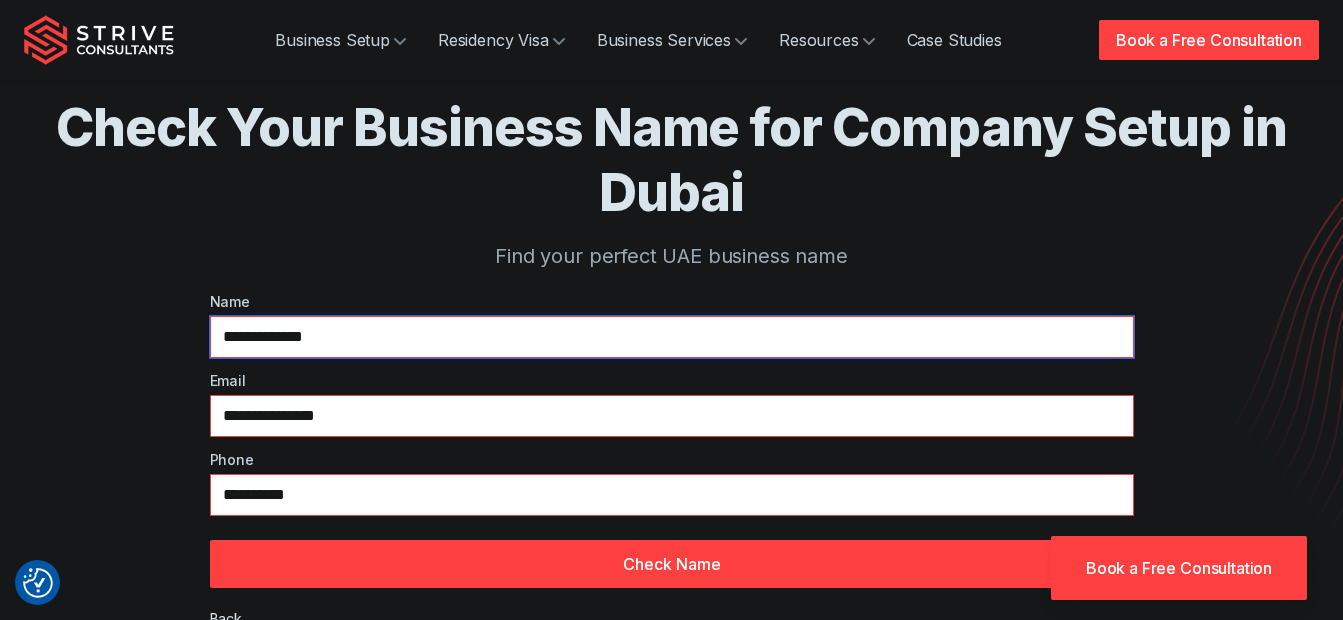scroll, scrollTop: 100, scrollLeft: 0, axis: vertical 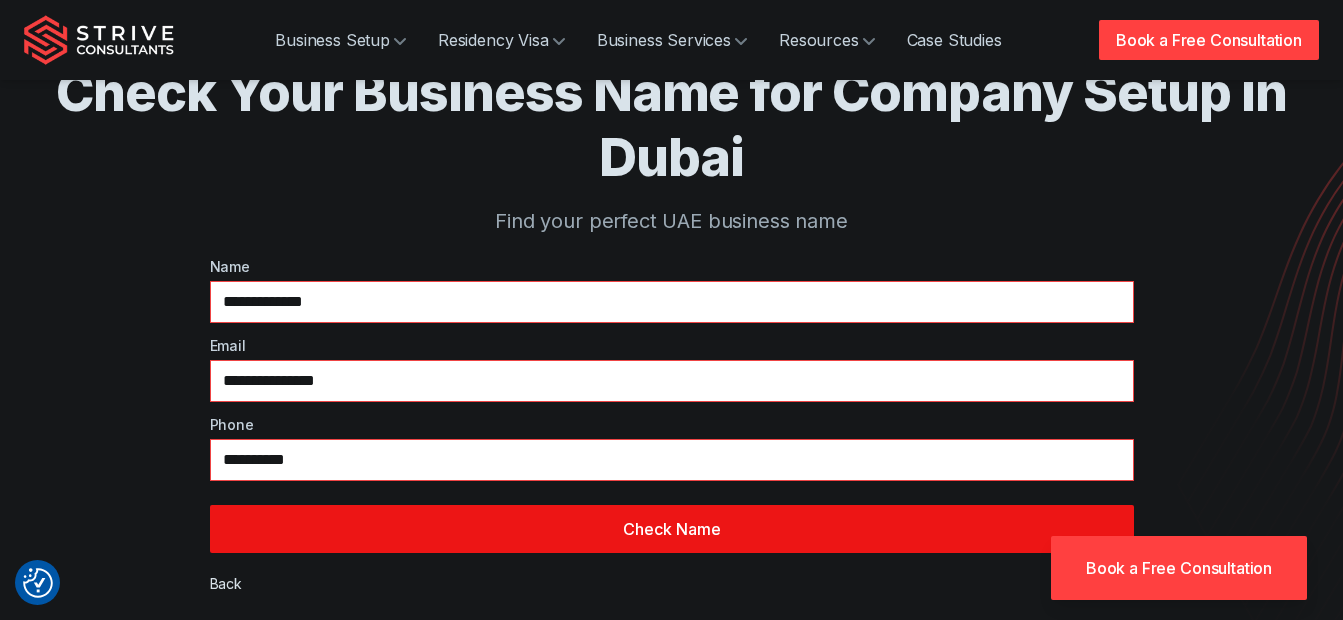 click on "Check Name" at bounding box center [672, 529] 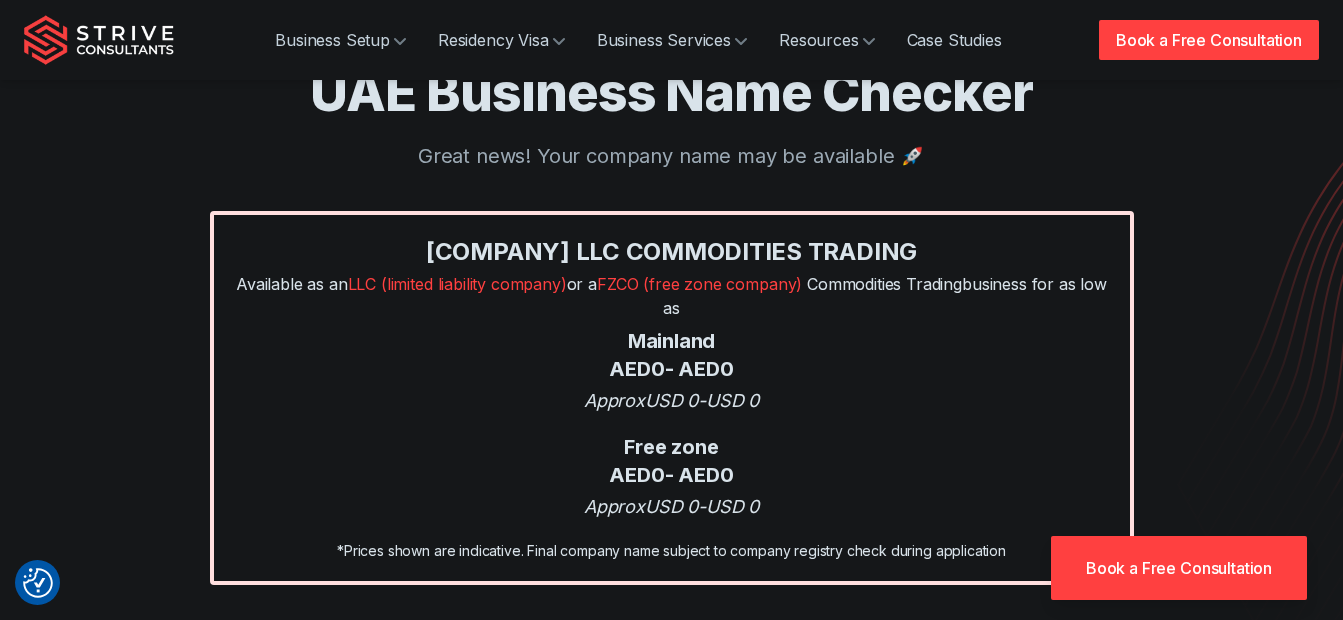scroll, scrollTop: 0, scrollLeft: 0, axis: both 